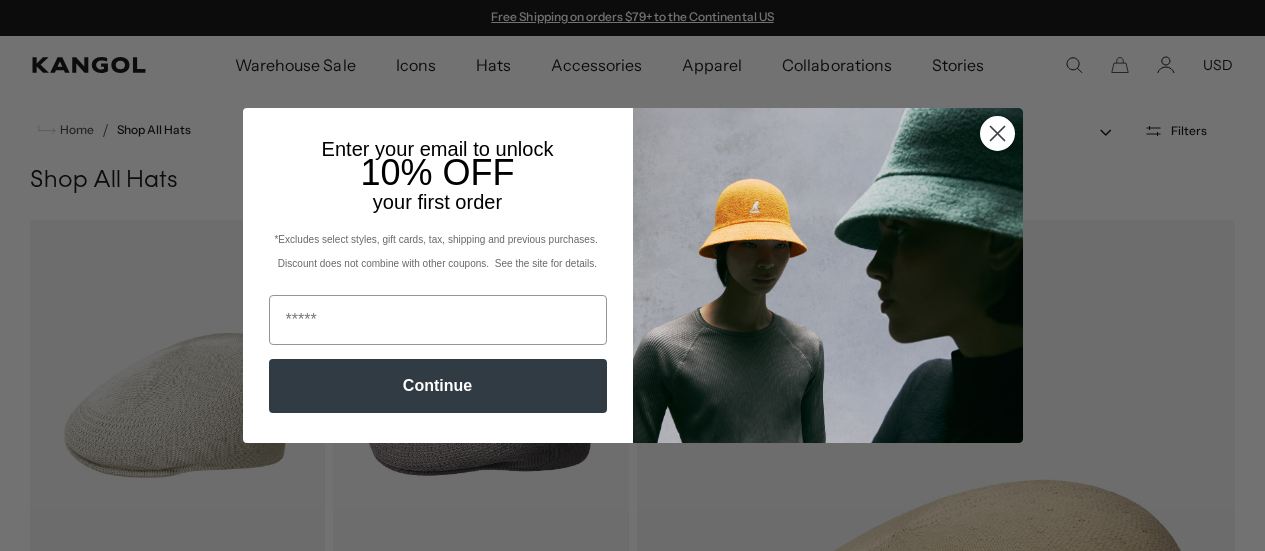 scroll, scrollTop: 0, scrollLeft: 0, axis: both 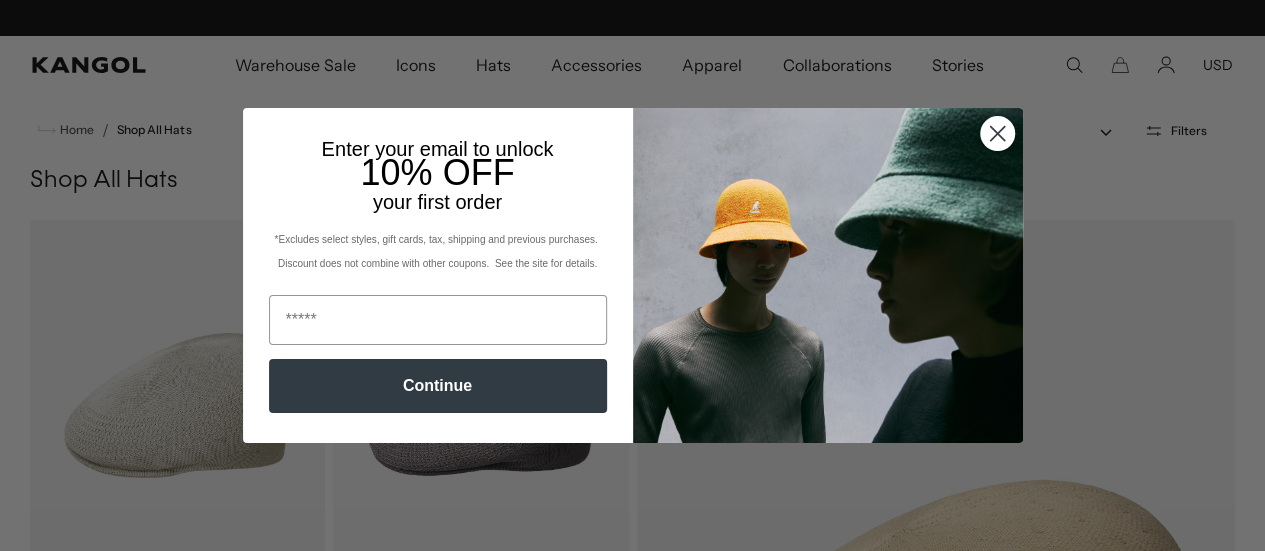 click 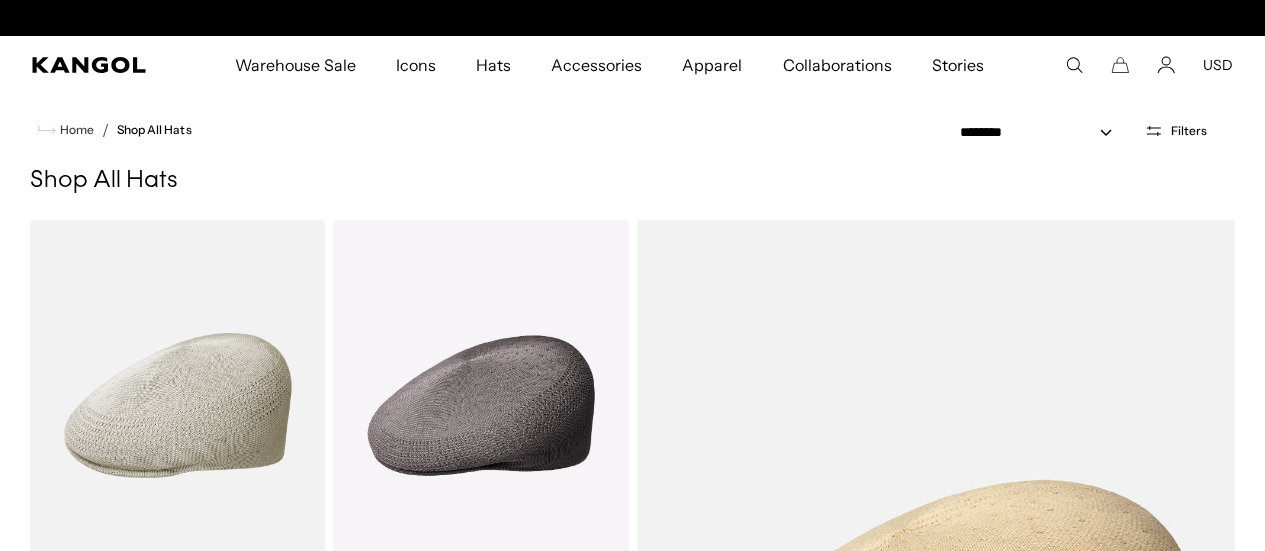 scroll, scrollTop: 0, scrollLeft: 0, axis: both 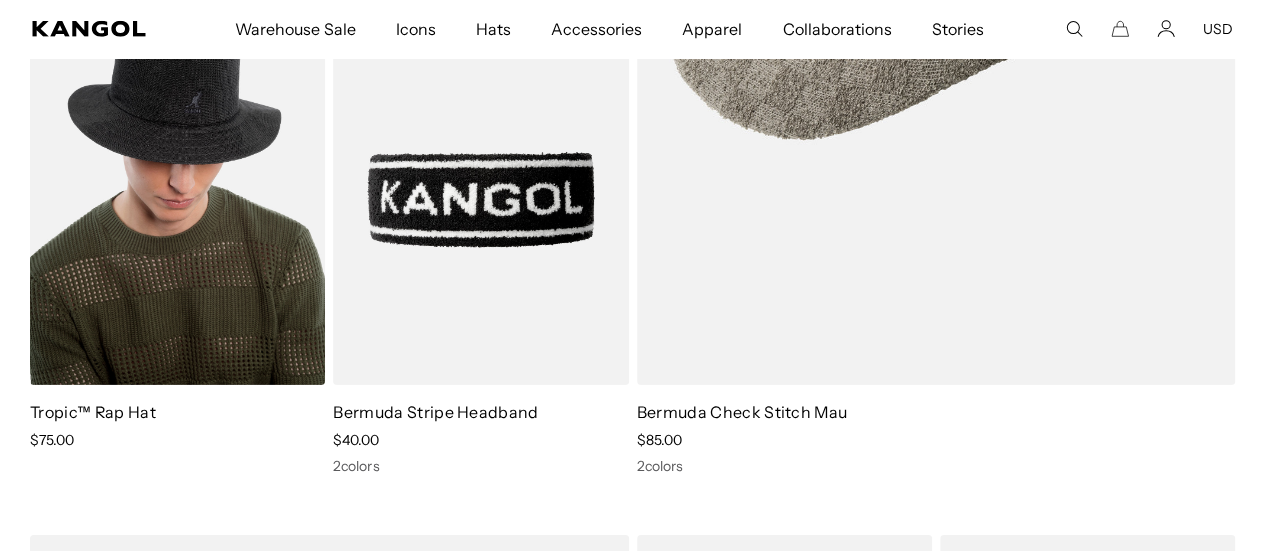 click at bounding box center (177, 200) 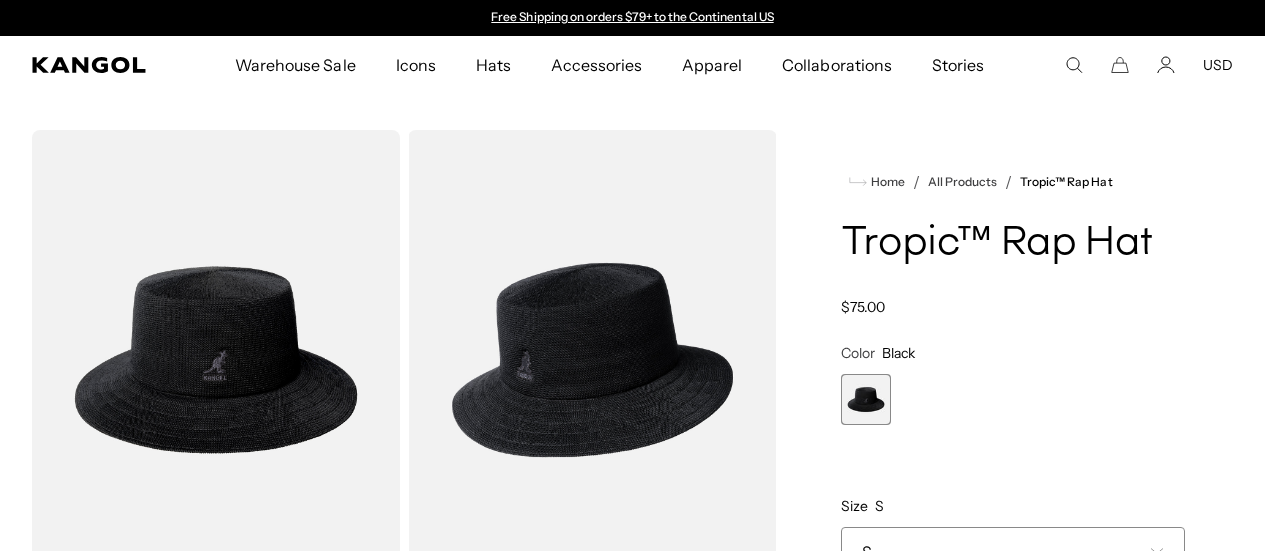 scroll, scrollTop: 0, scrollLeft: 0, axis: both 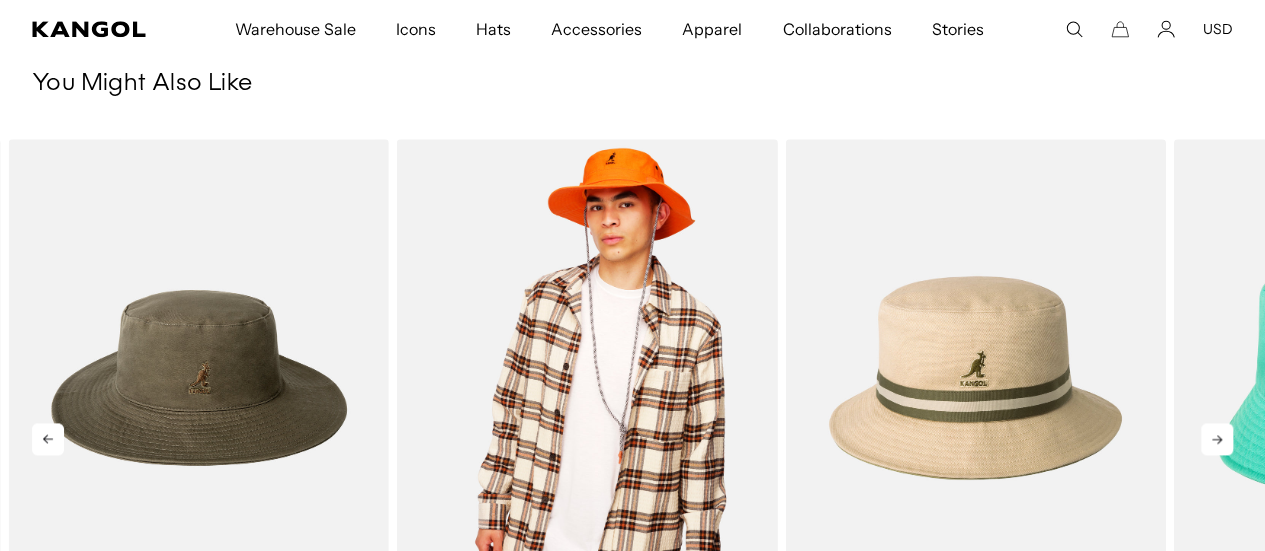 click at bounding box center (587, 377) 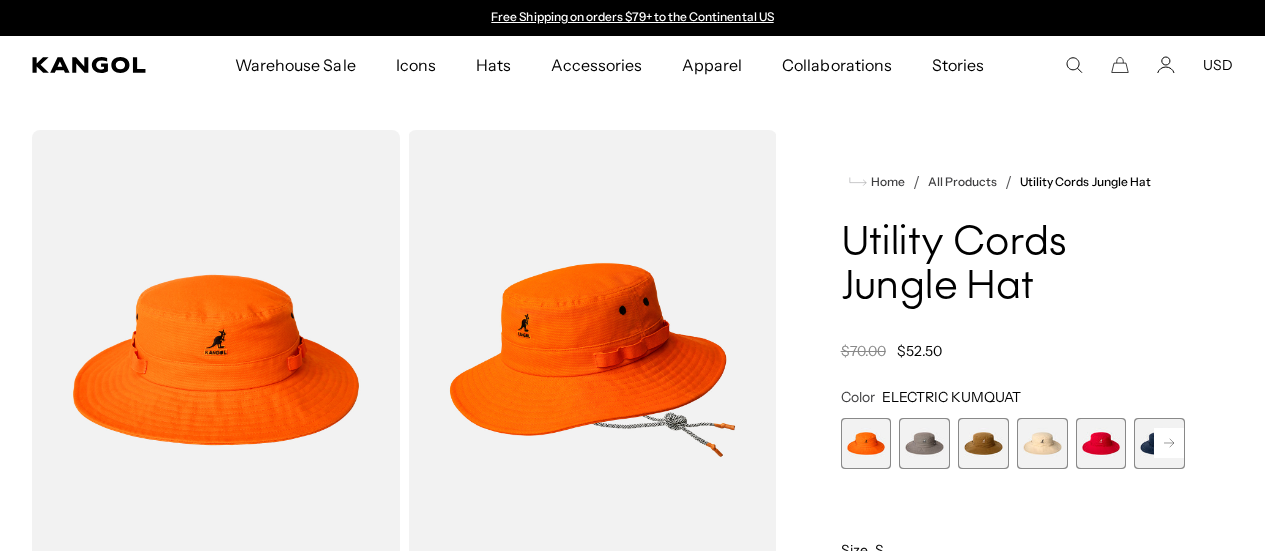 scroll, scrollTop: 0, scrollLeft: 0, axis: both 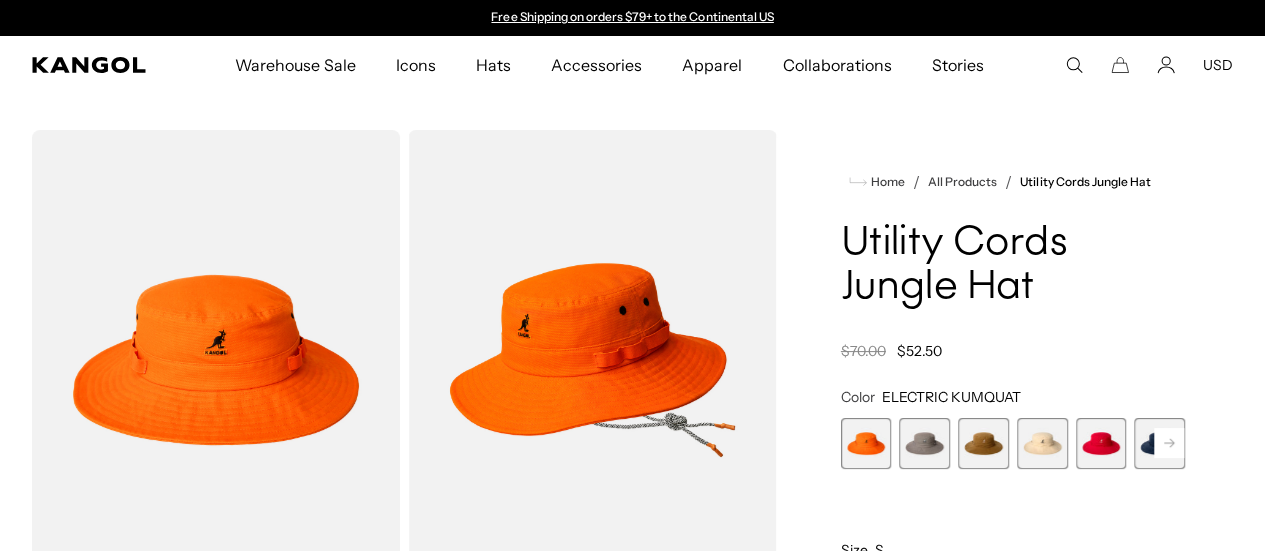 click 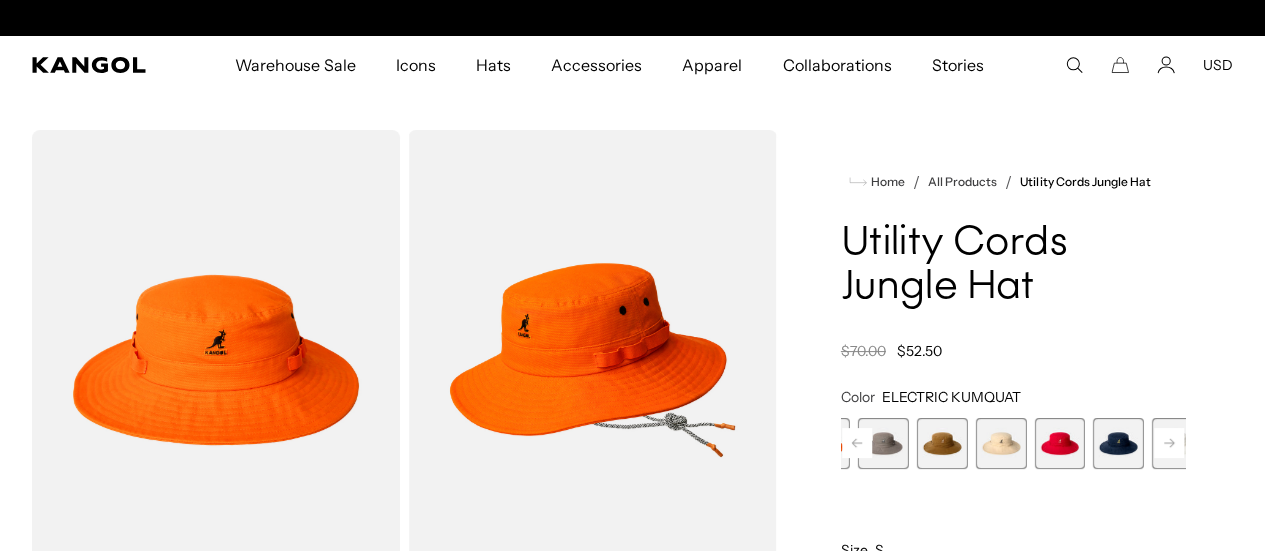 scroll, scrollTop: 0, scrollLeft: 412, axis: horizontal 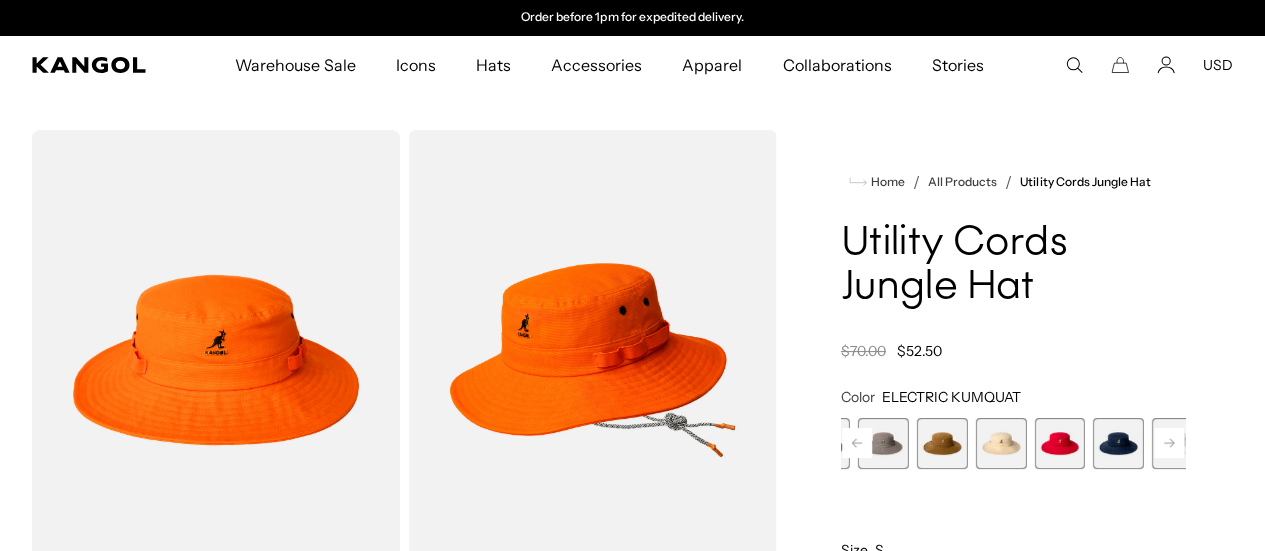 click 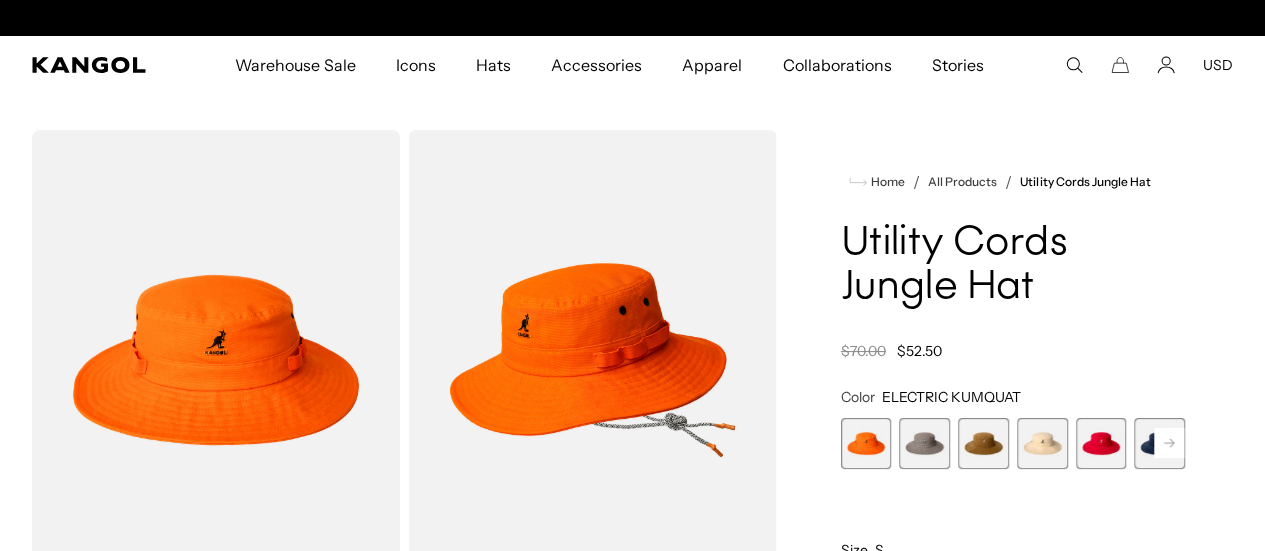 scroll, scrollTop: 0, scrollLeft: 0, axis: both 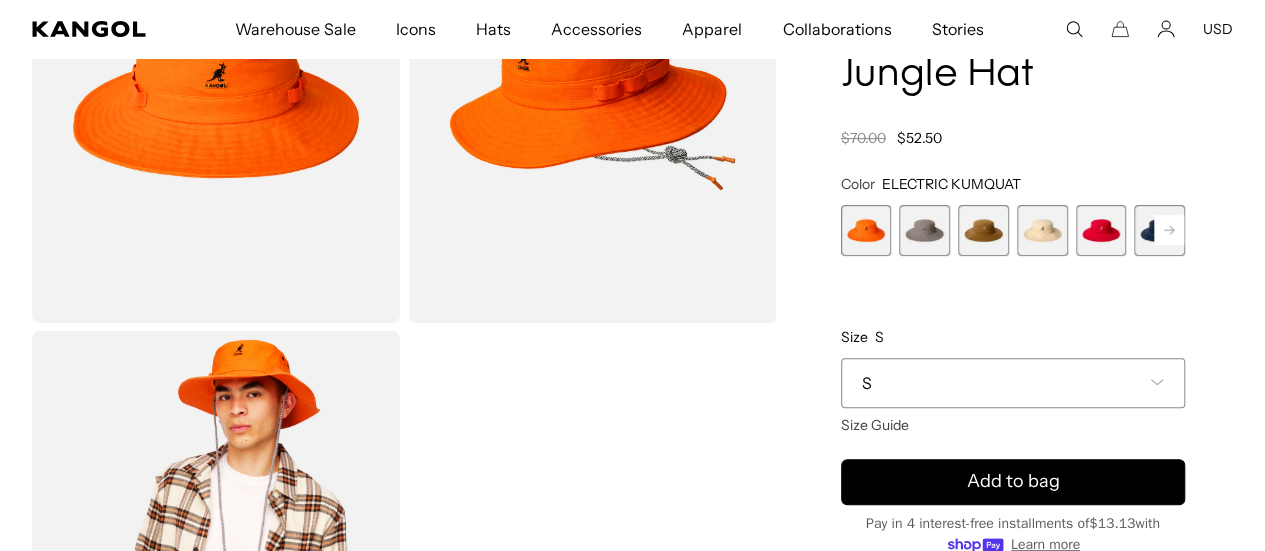 click on "S" at bounding box center (1013, 383) 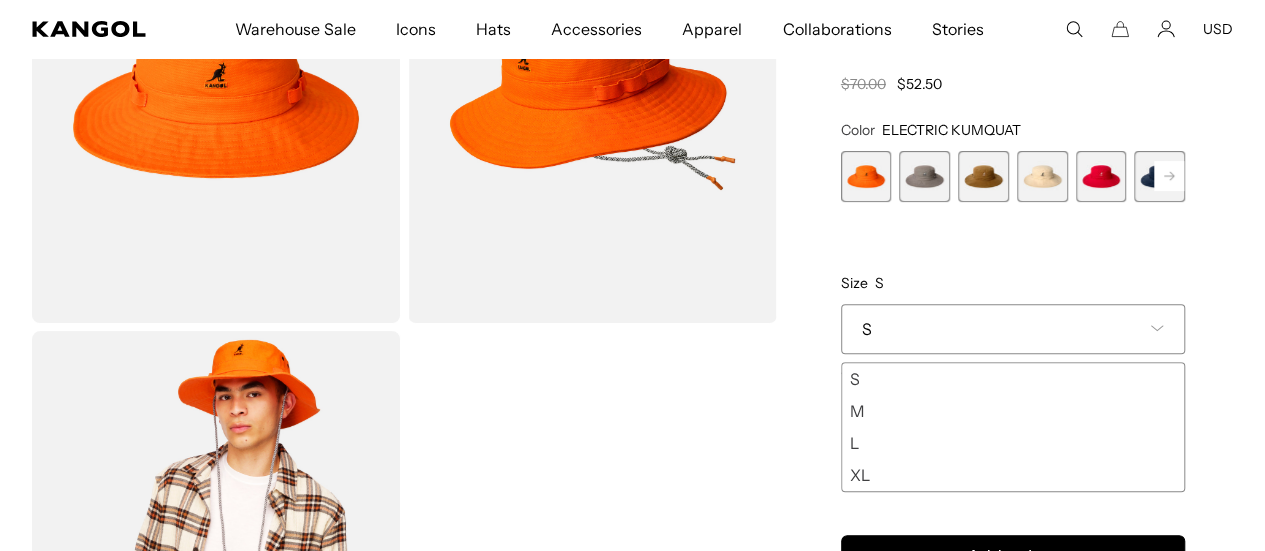 scroll, scrollTop: 0, scrollLeft: 412, axis: horizontal 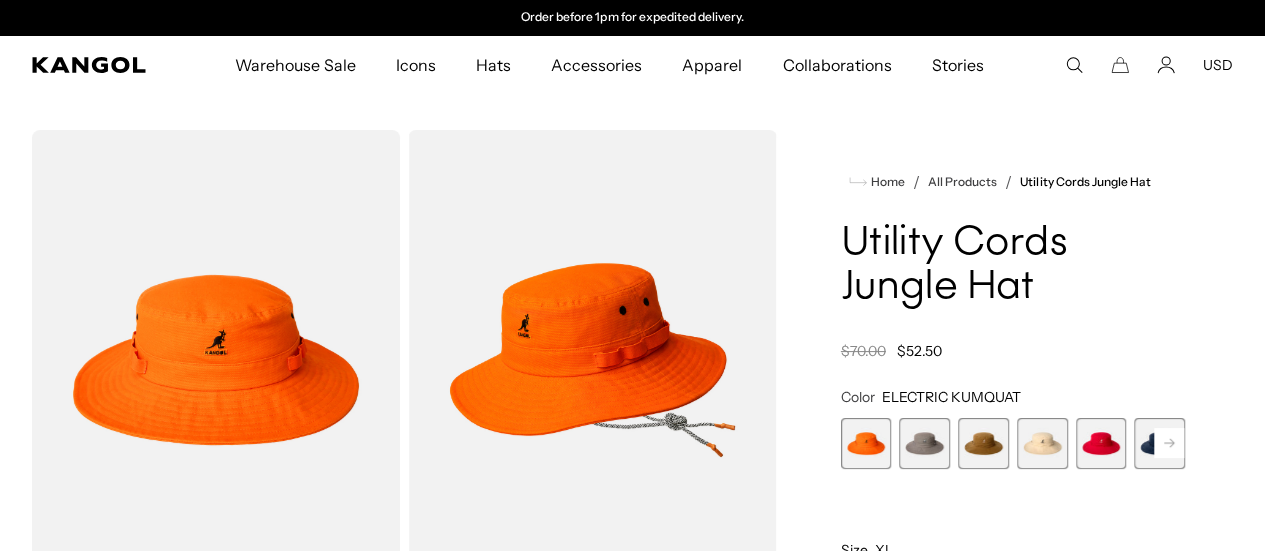 click at bounding box center [924, 443] 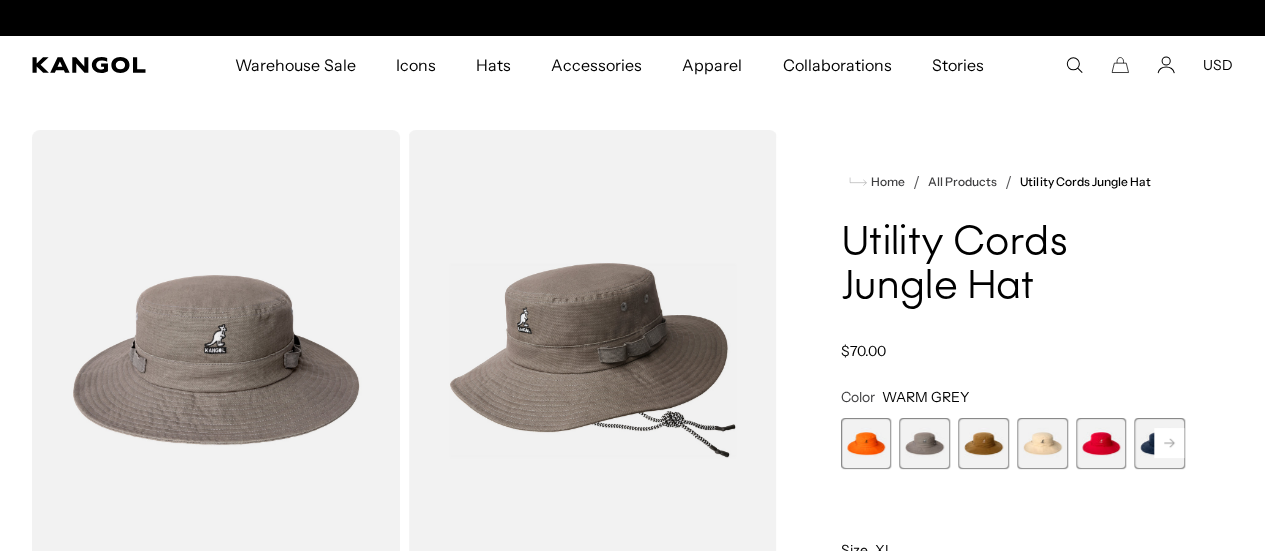 scroll, scrollTop: 0, scrollLeft: 412, axis: horizontal 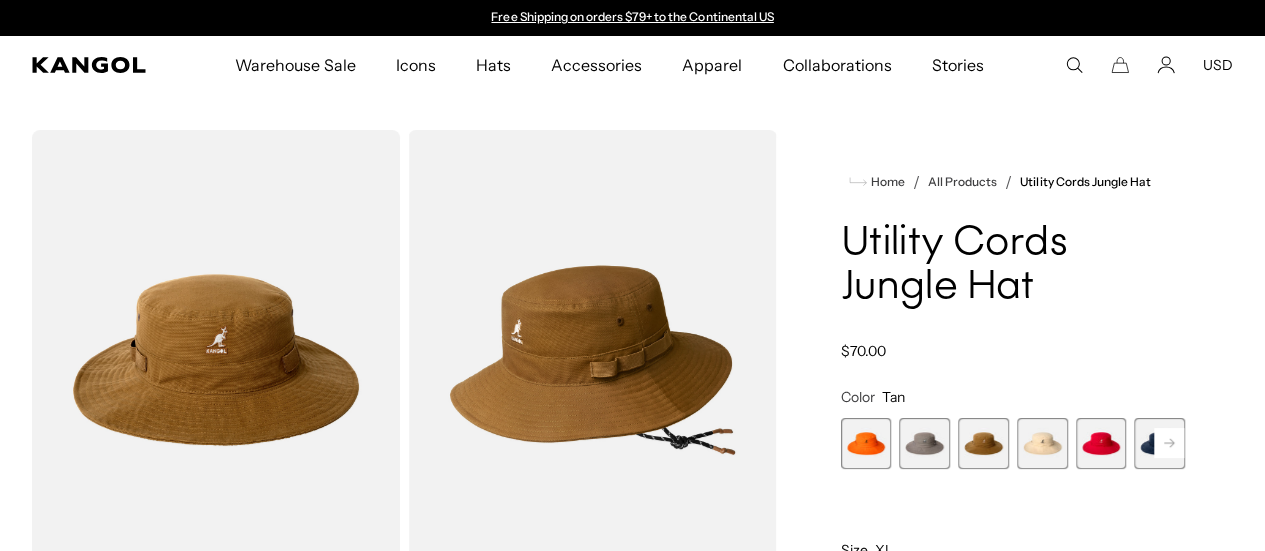 click at bounding box center [1042, 443] 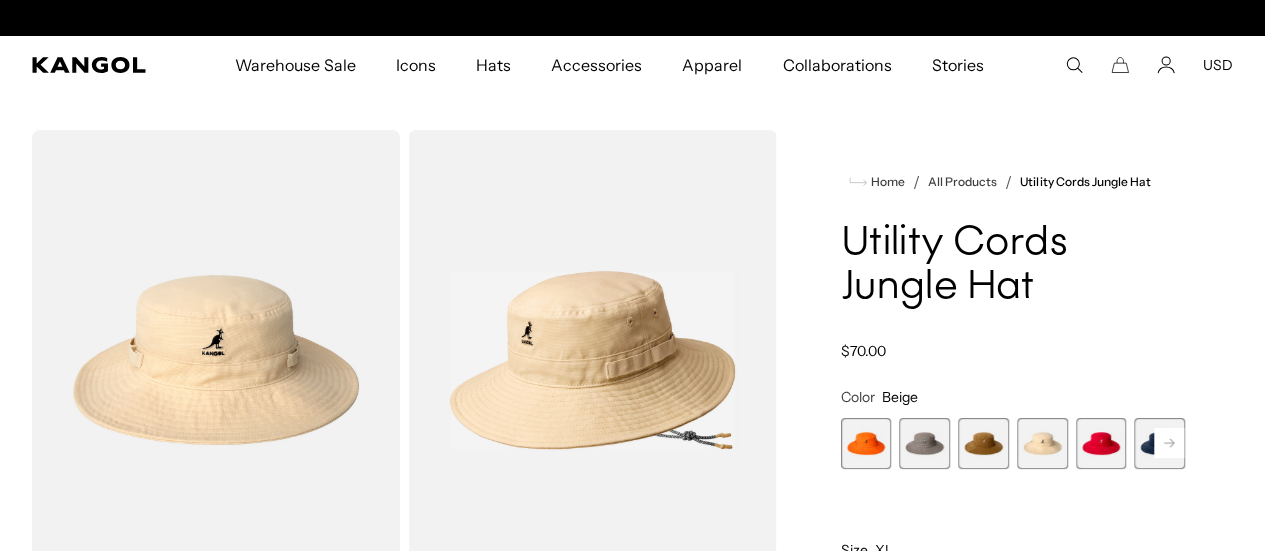 scroll, scrollTop: 0, scrollLeft: 412, axis: horizontal 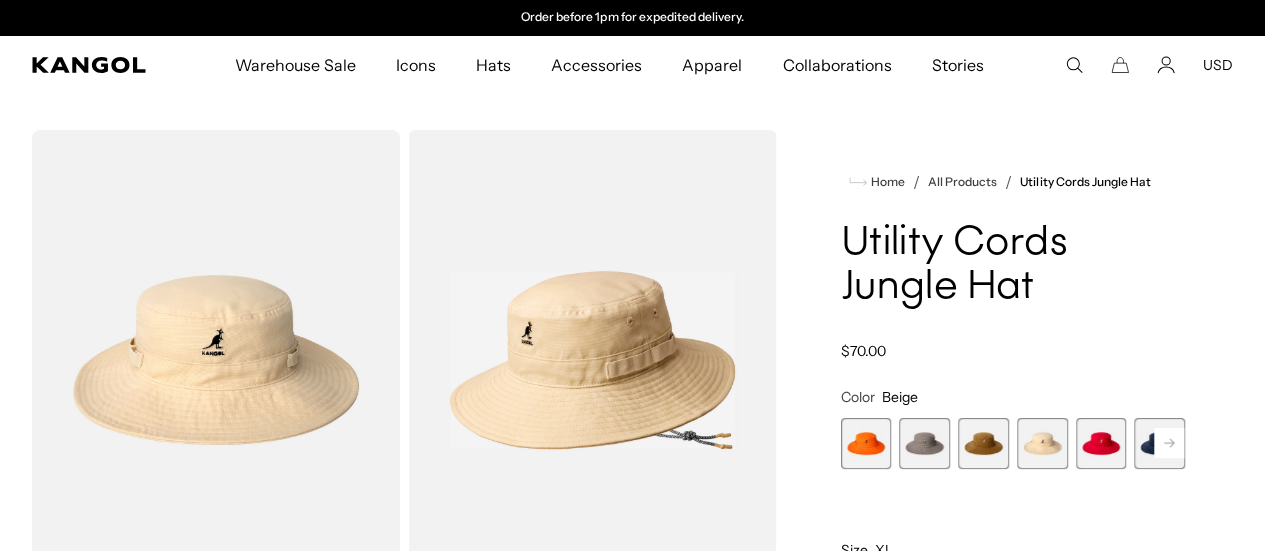 click at bounding box center (1101, 443) 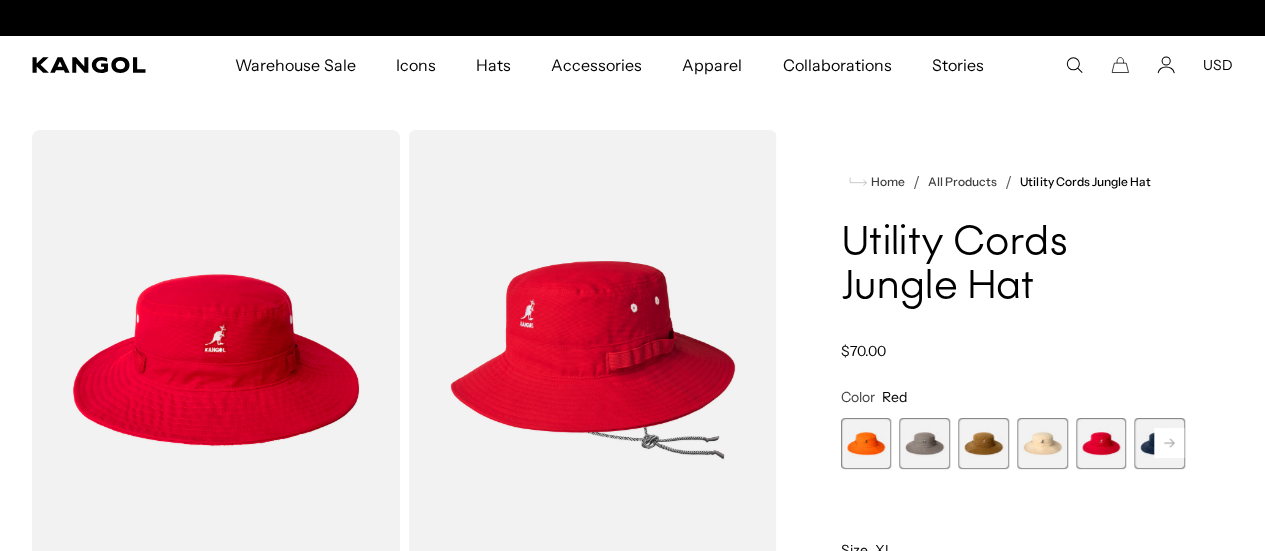 scroll, scrollTop: 0, scrollLeft: 0, axis: both 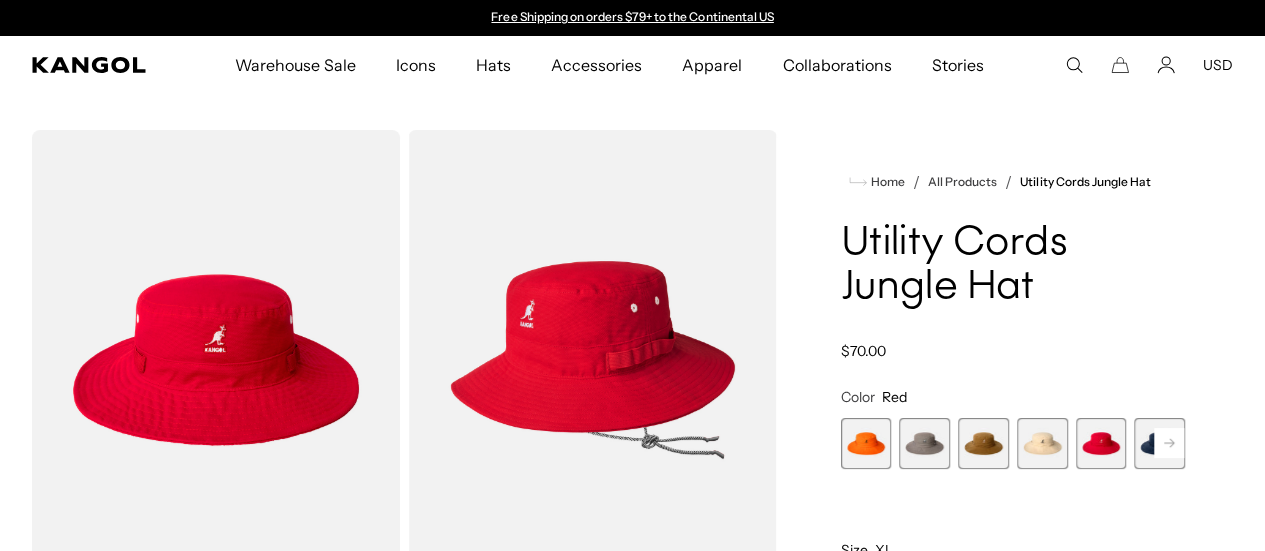 click 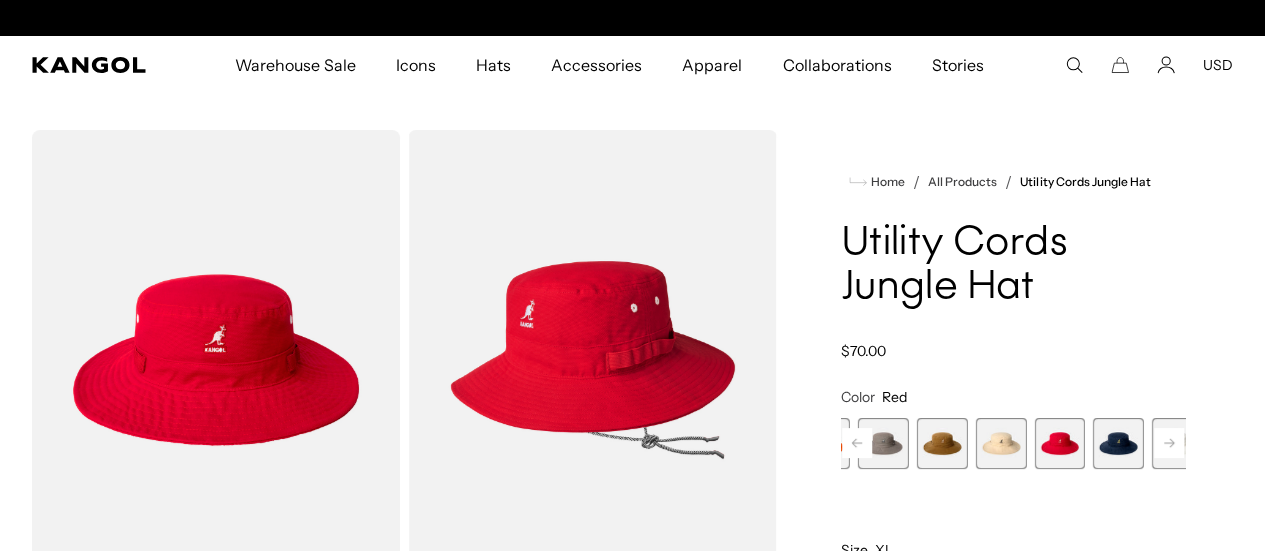 click at bounding box center [1118, 443] 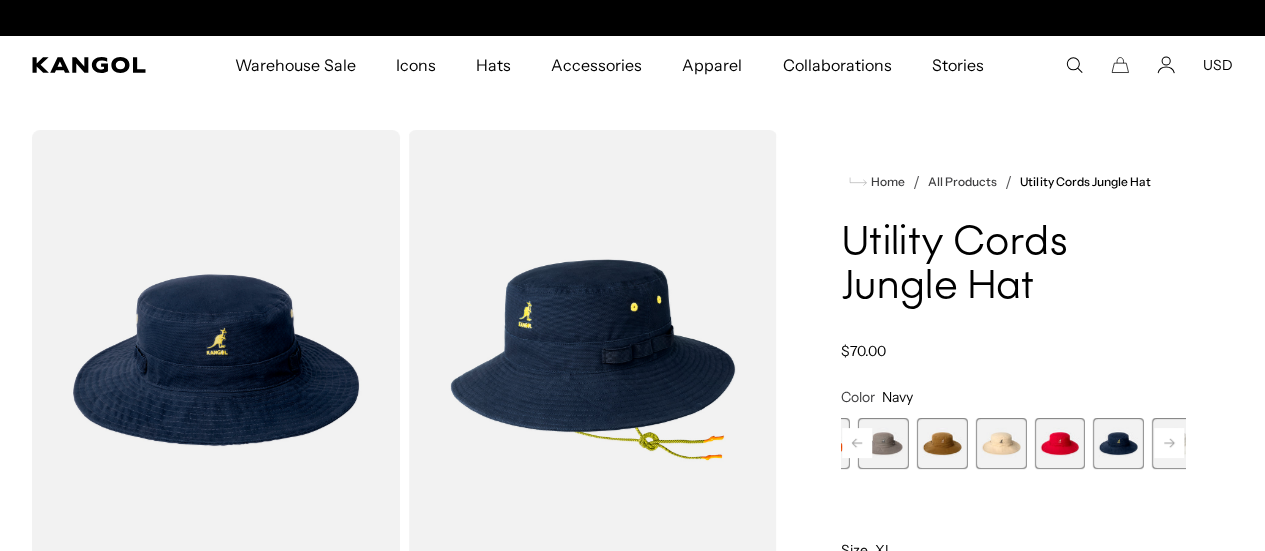 scroll, scrollTop: 0, scrollLeft: 0, axis: both 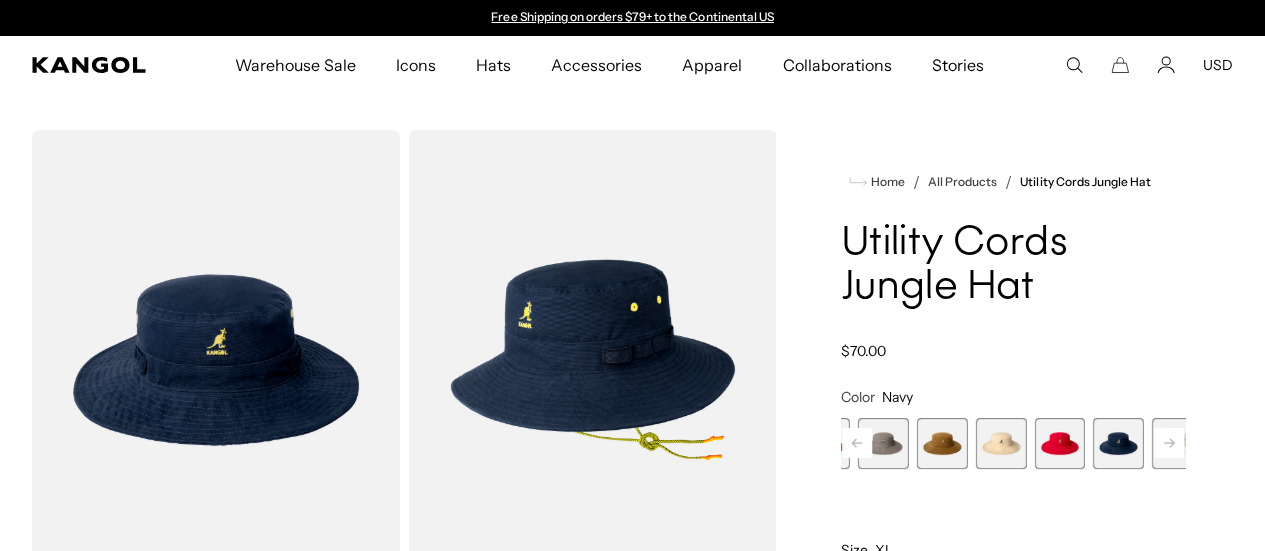 click 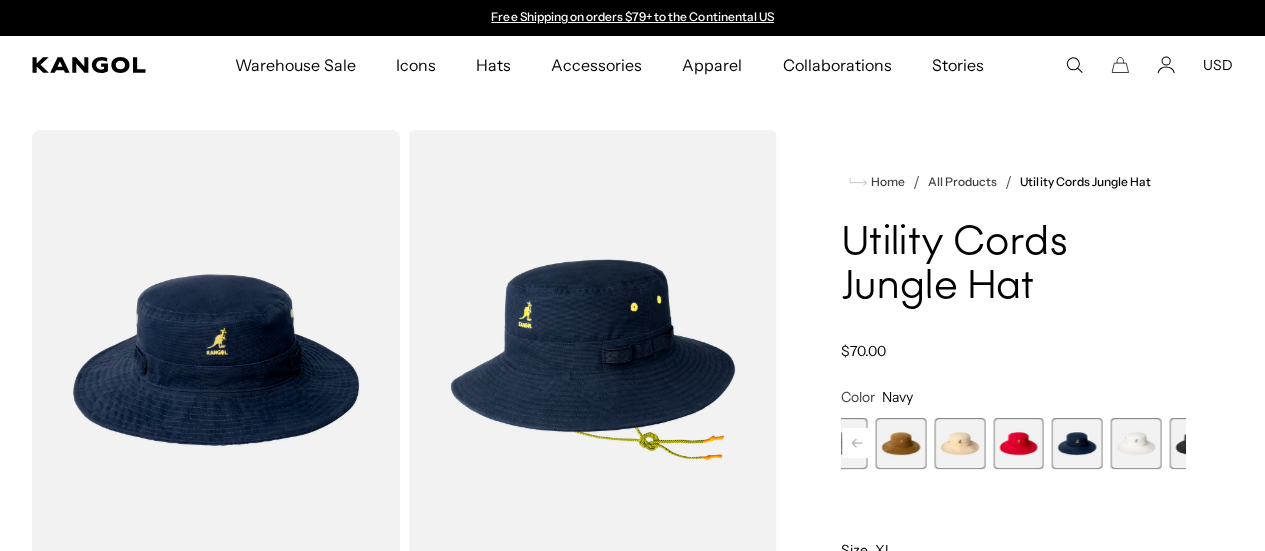 click at bounding box center [1135, 443] 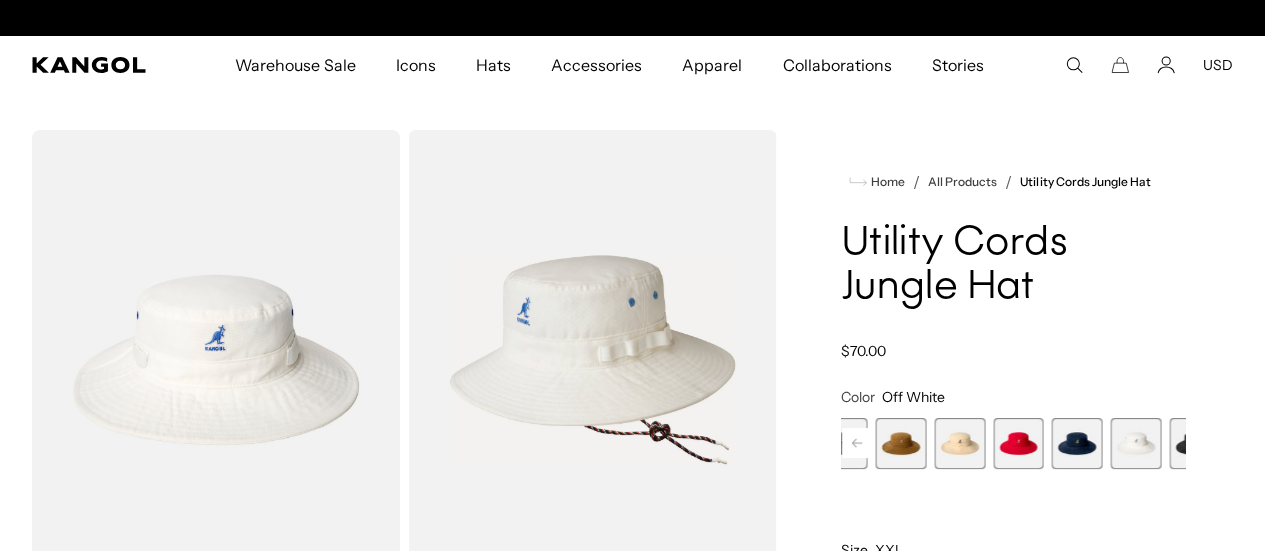 scroll, scrollTop: 0, scrollLeft: 412, axis: horizontal 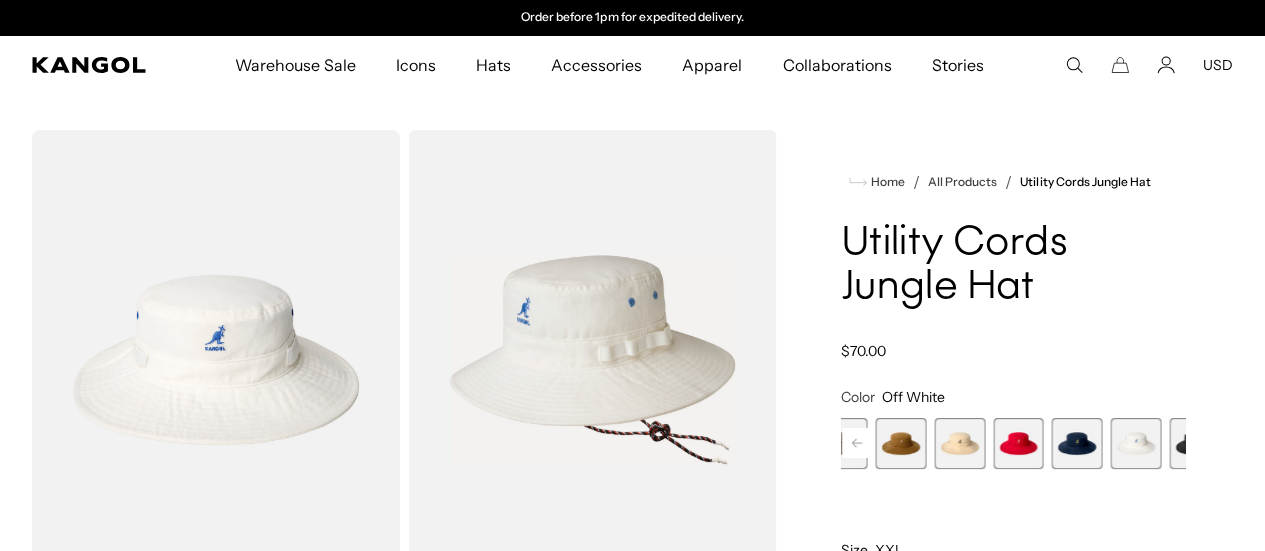 click at bounding box center (1194, 443) 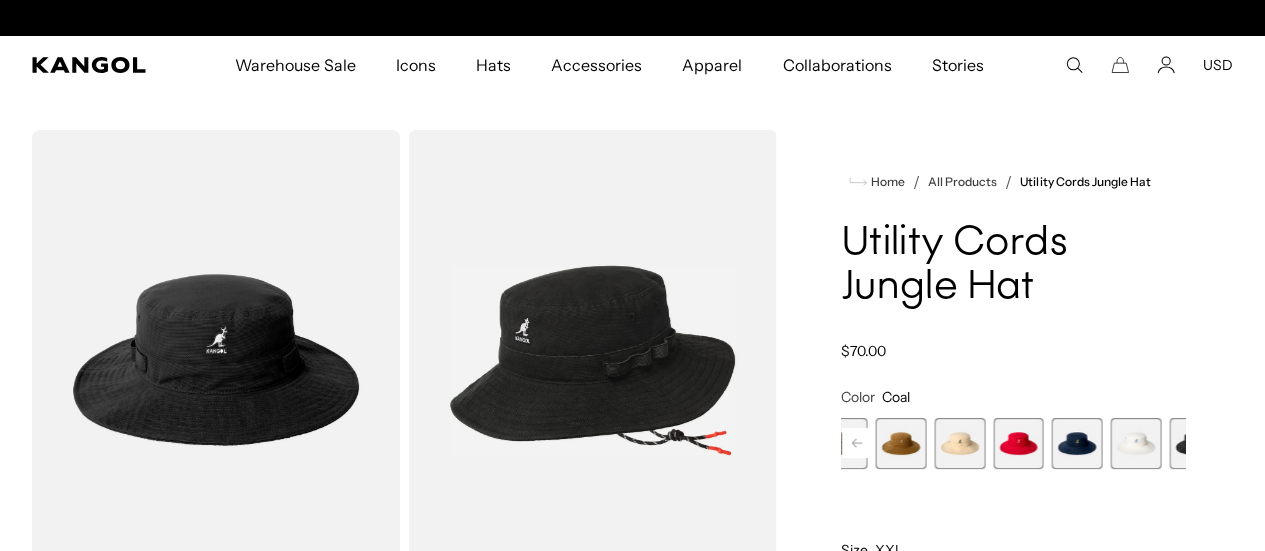 scroll, scrollTop: 0, scrollLeft: 0, axis: both 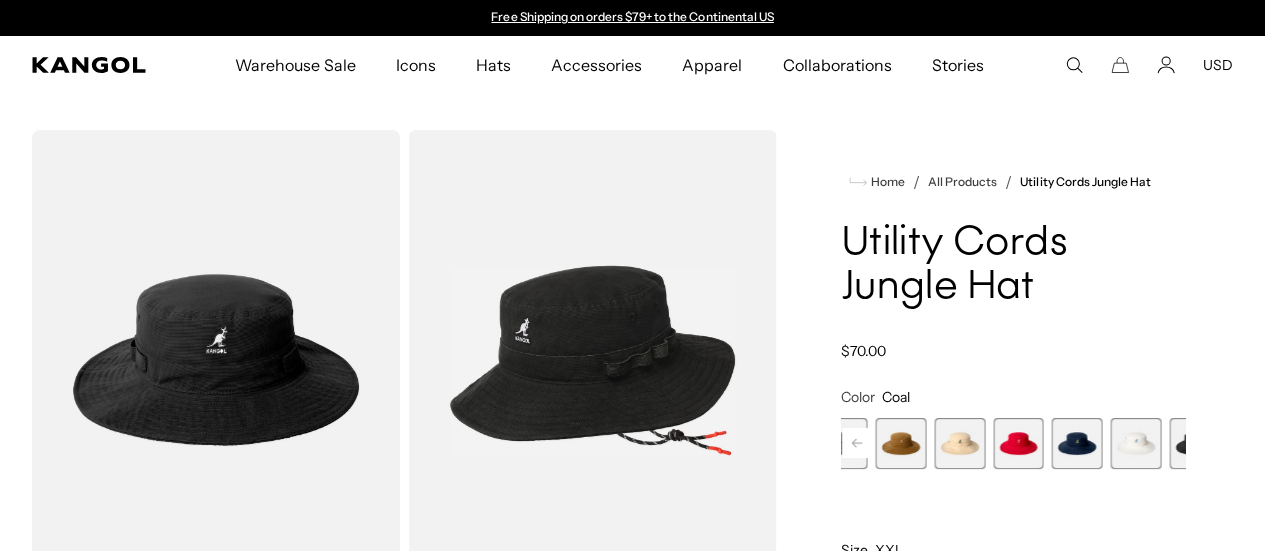 click at bounding box center (1135, 443) 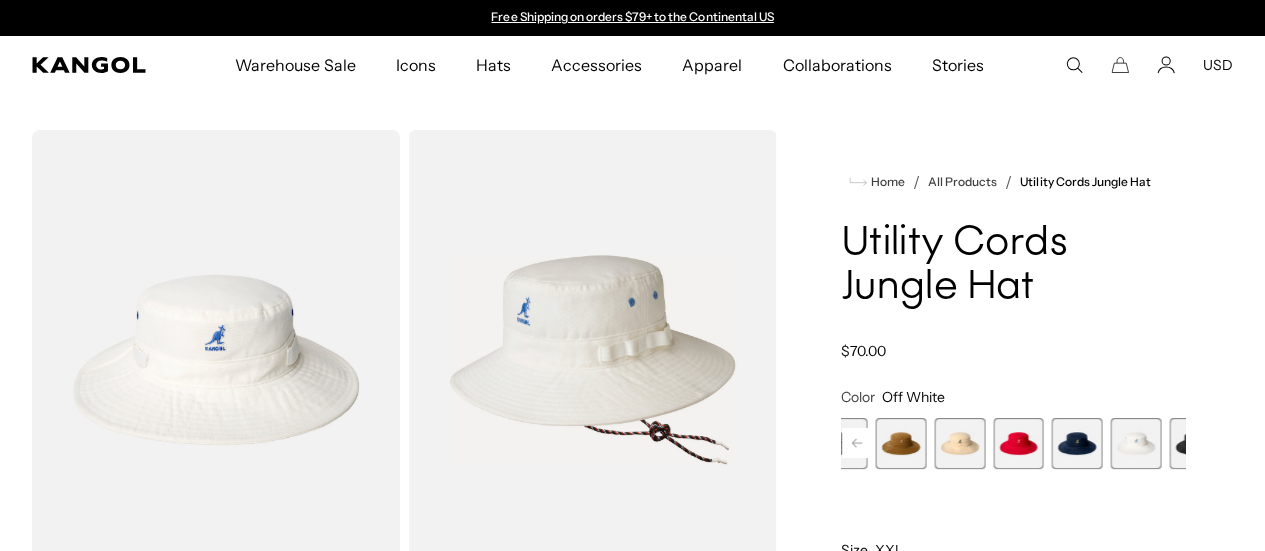 click at bounding box center [1135, 443] 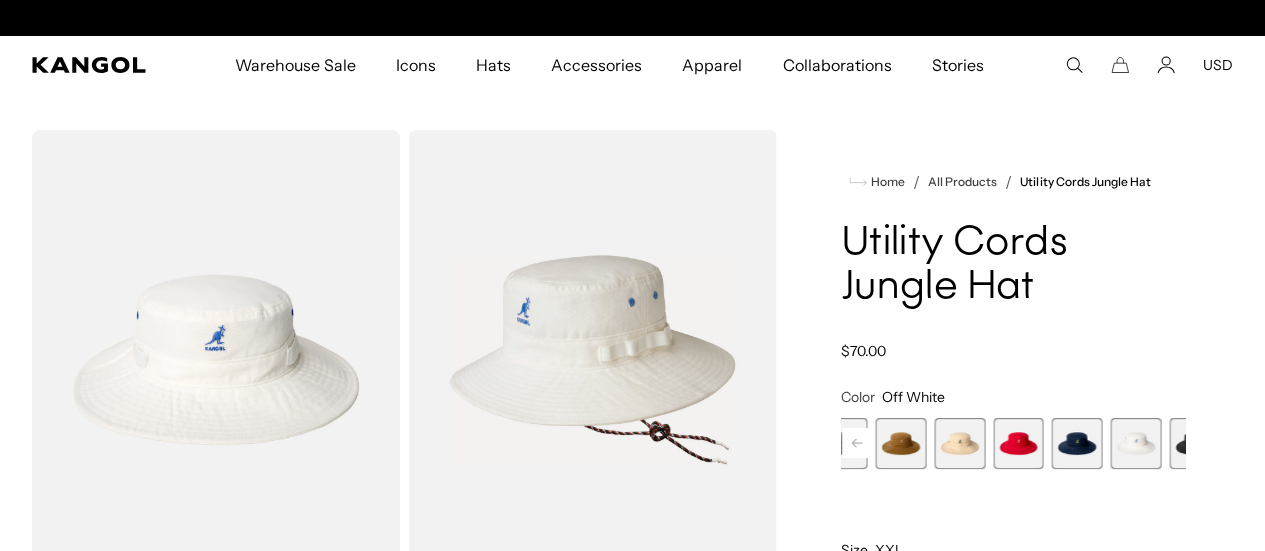 scroll, scrollTop: 0, scrollLeft: 412, axis: horizontal 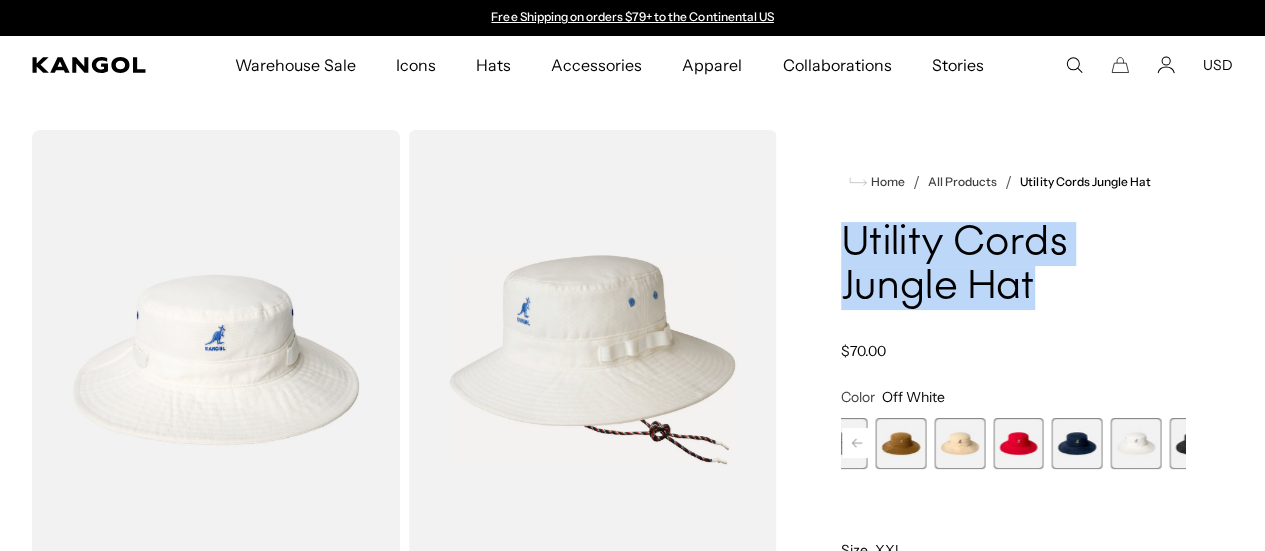 drag, startPoint x: 900, startPoint y: 241, endPoint x: 1083, endPoint y: 305, distance: 193.86852 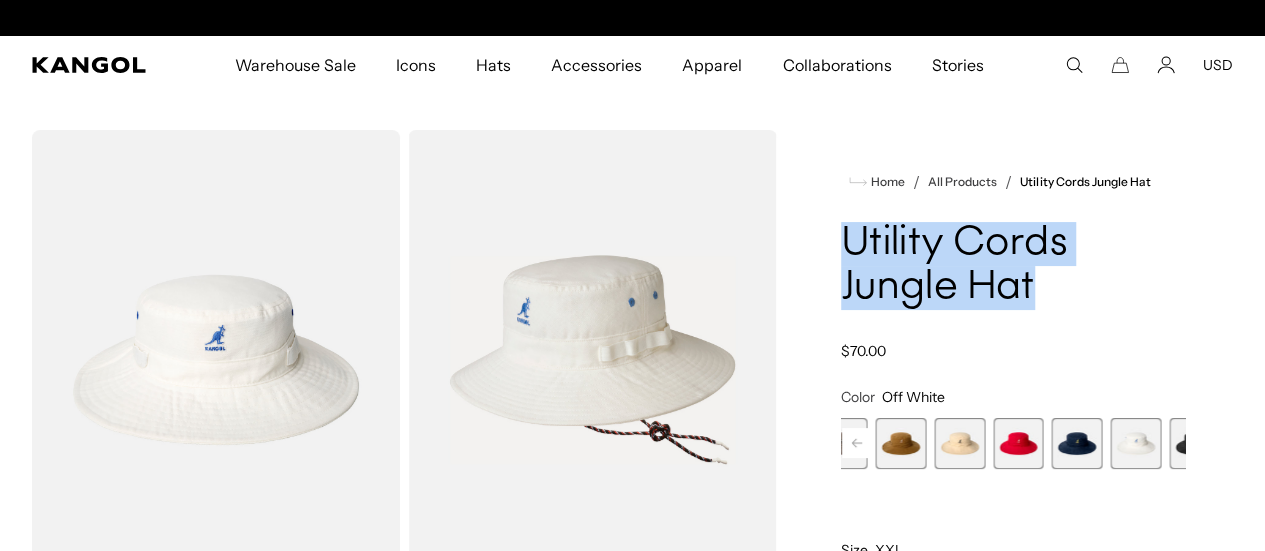 scroll, scrollTop: 0, scrollLeft: 412, axis: horizontal 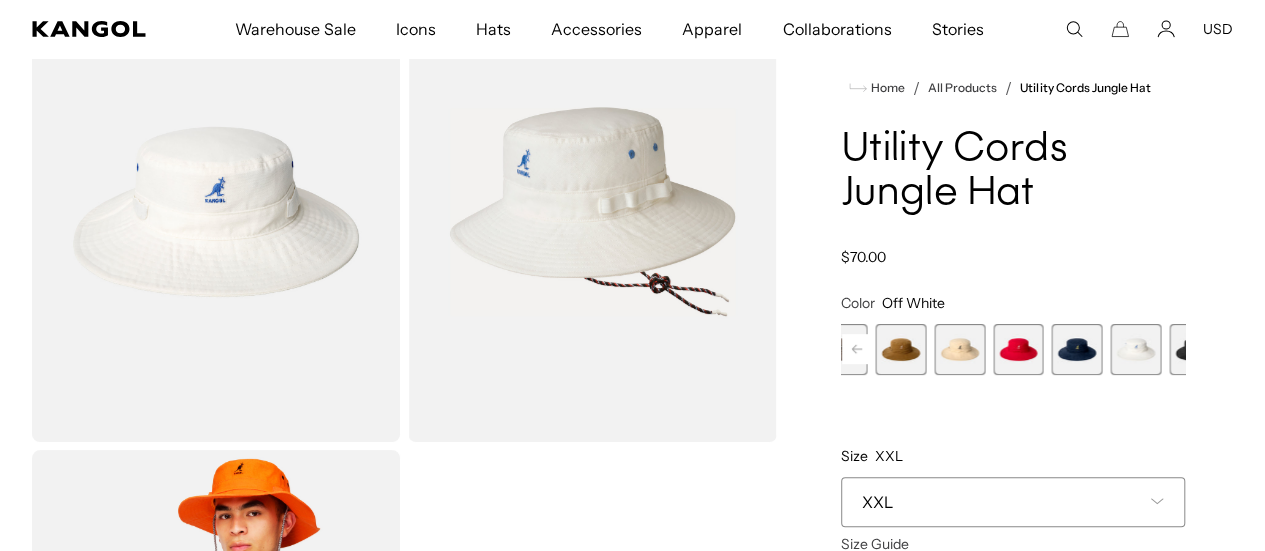 click 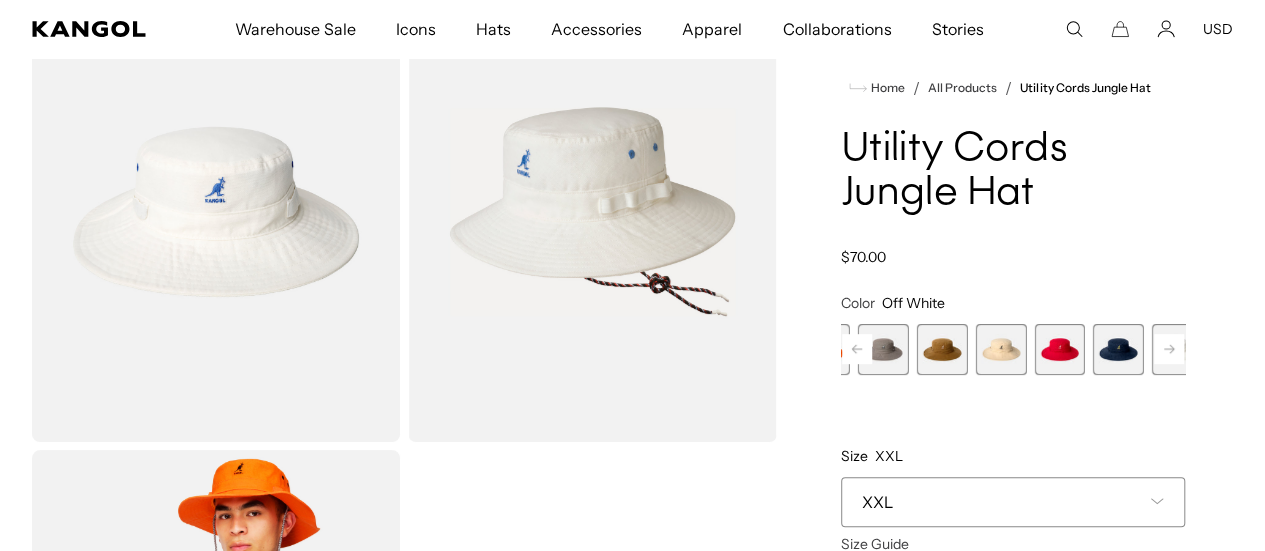 click 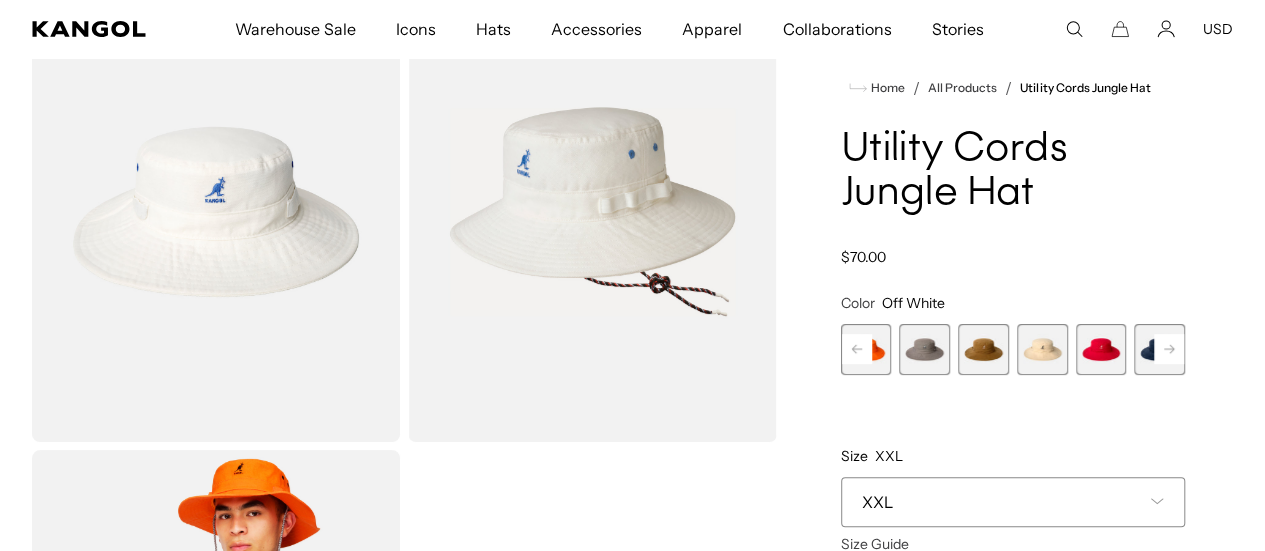 scroll, scrollTop: 0, scrollLeft: 0, axis: both 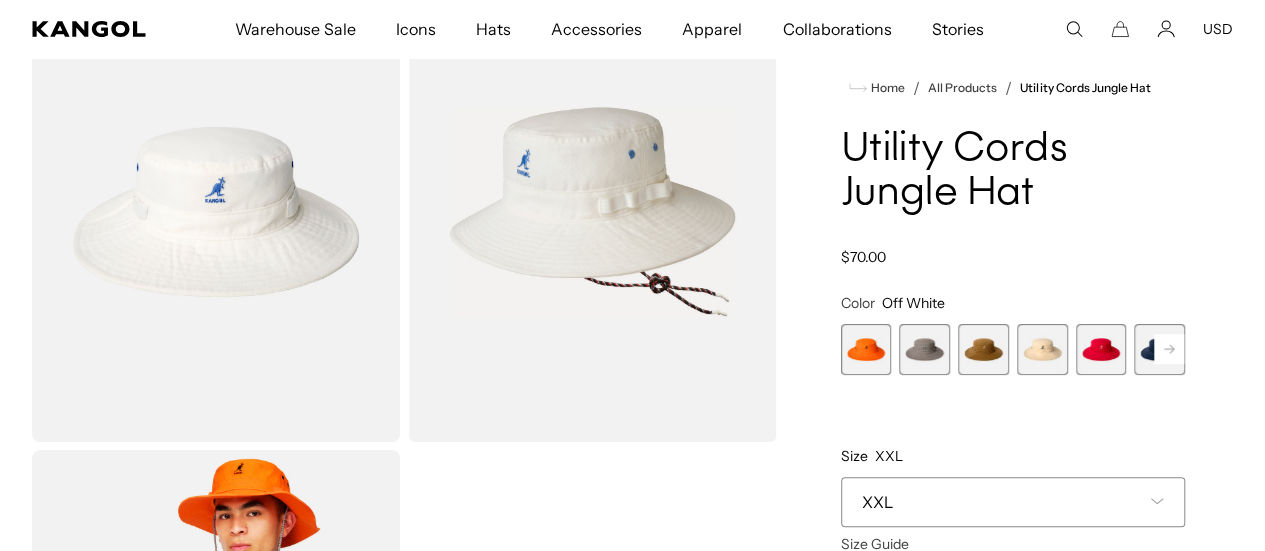 click at bounding box center (866, 349) 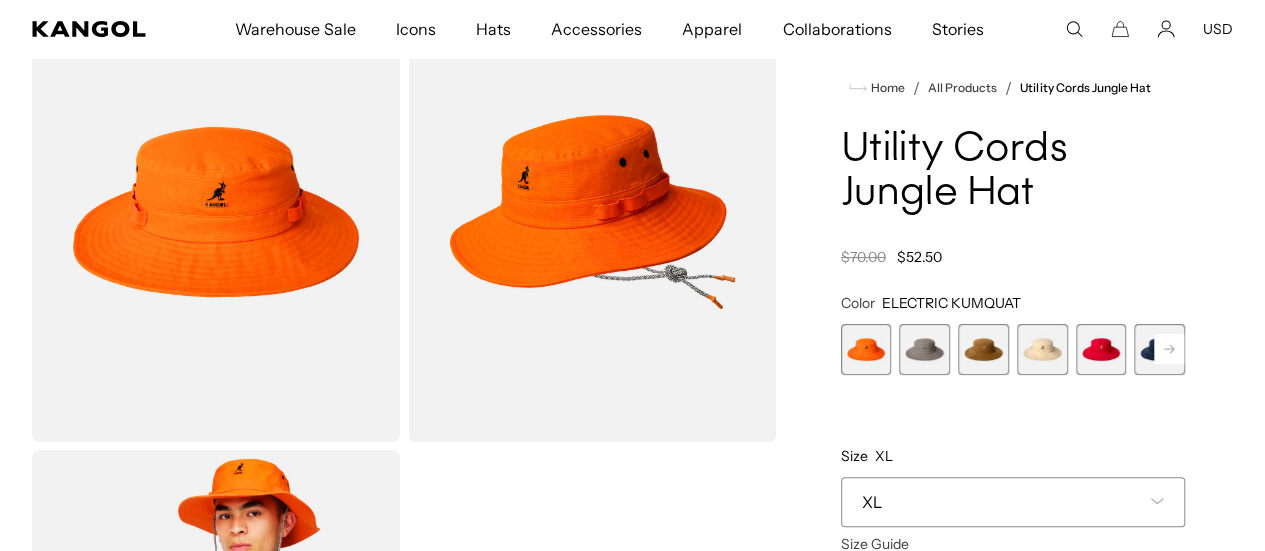 scroll, scrollTop: 0, scrollLeft: 412, axis: horizontal 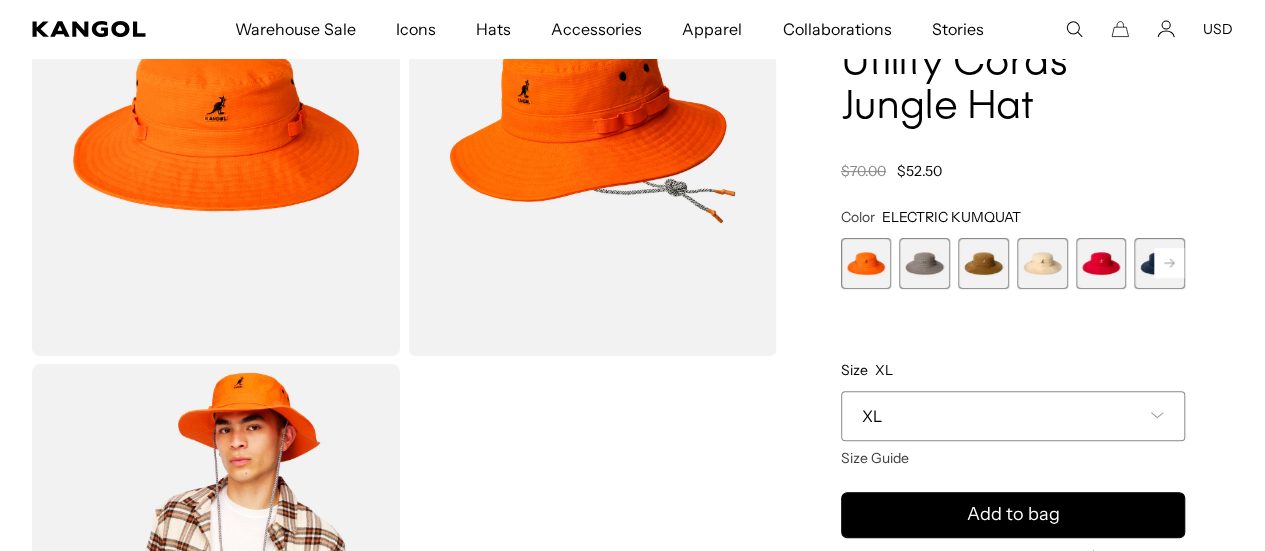click at bounding box center [924, 263] 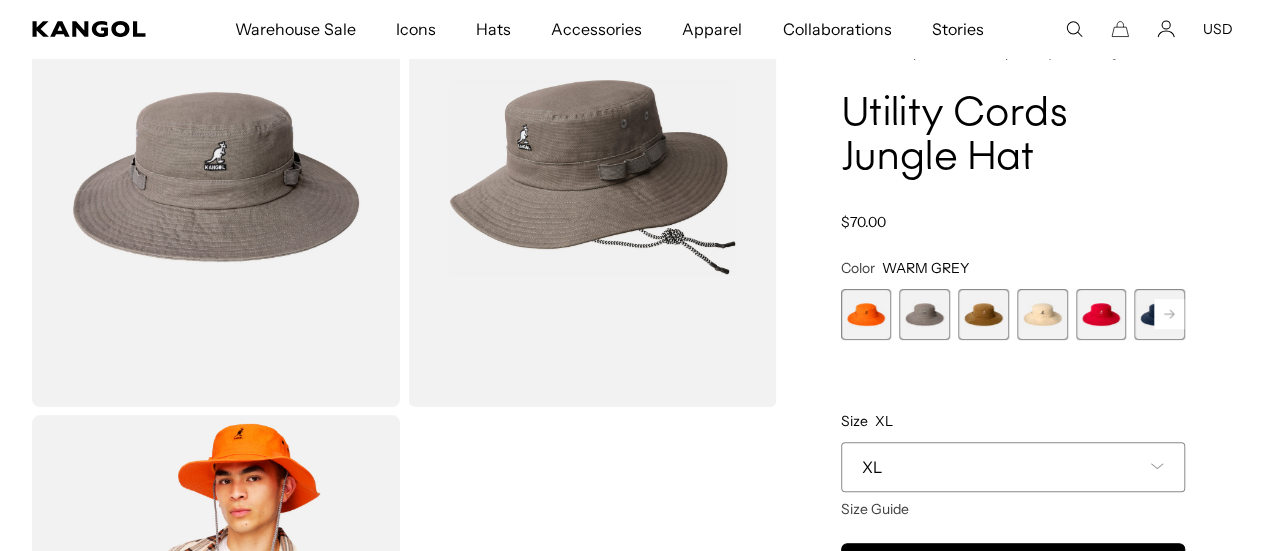 scroll, scrollTop: 180, scrollLeft: 0, axis: vertical 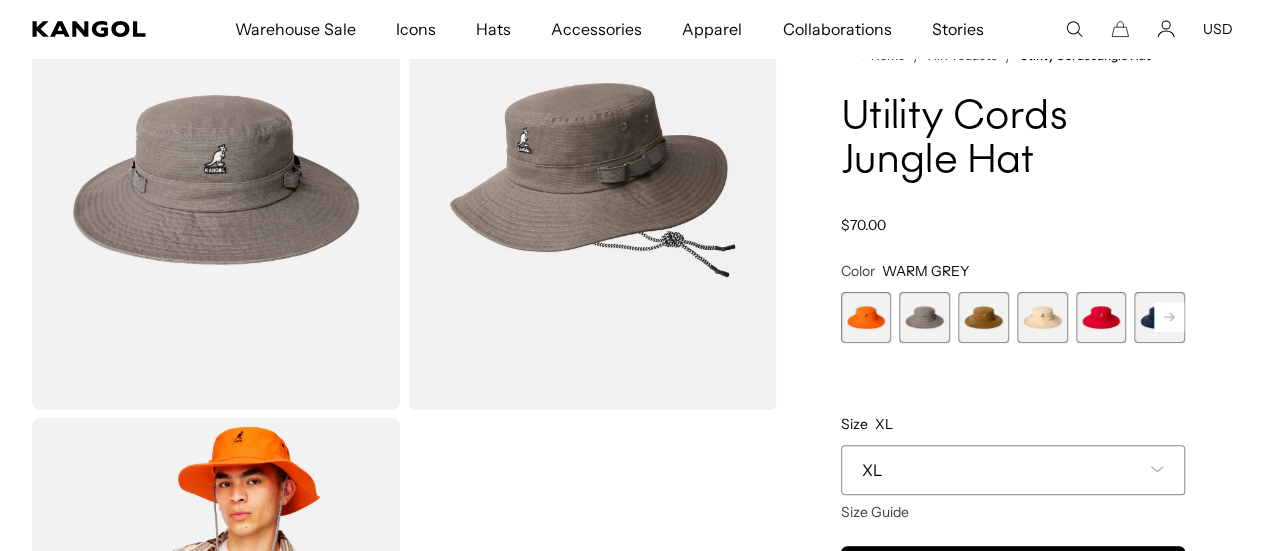 click at bounding box center (983, 317) 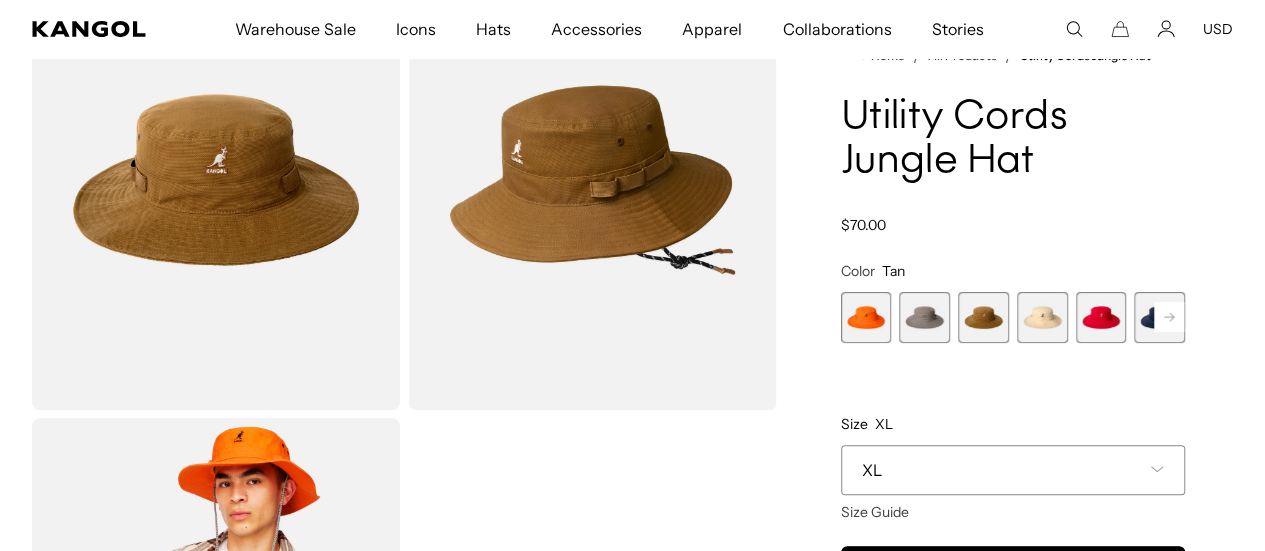 scroll, scrollTop: 0, scrollLeft: 412, axis: horizontal 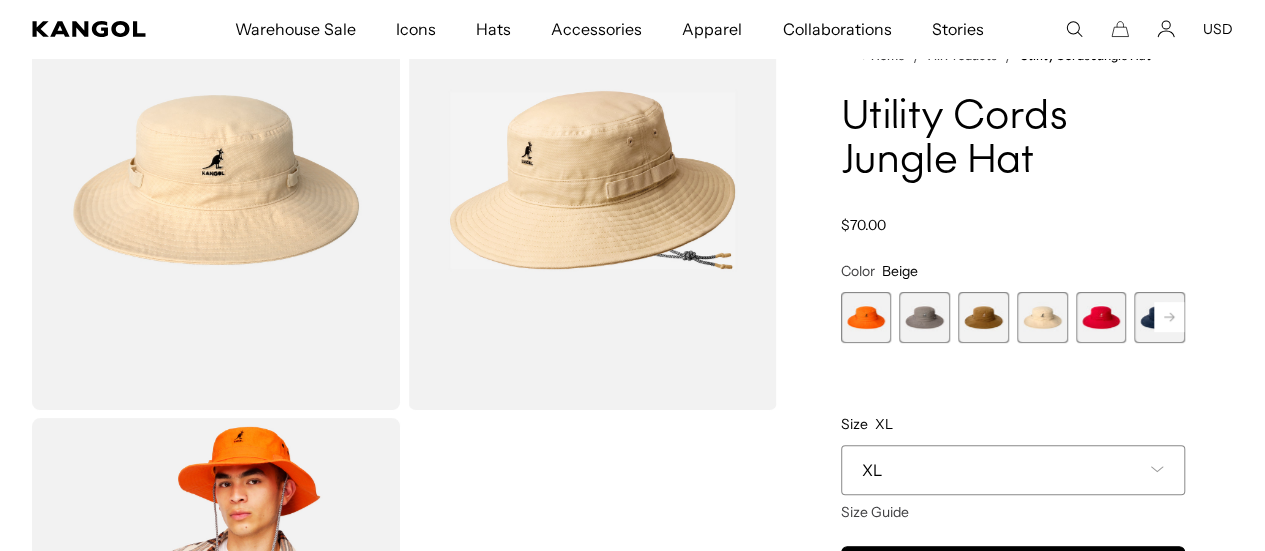 click at bounding box center (1101, 317) 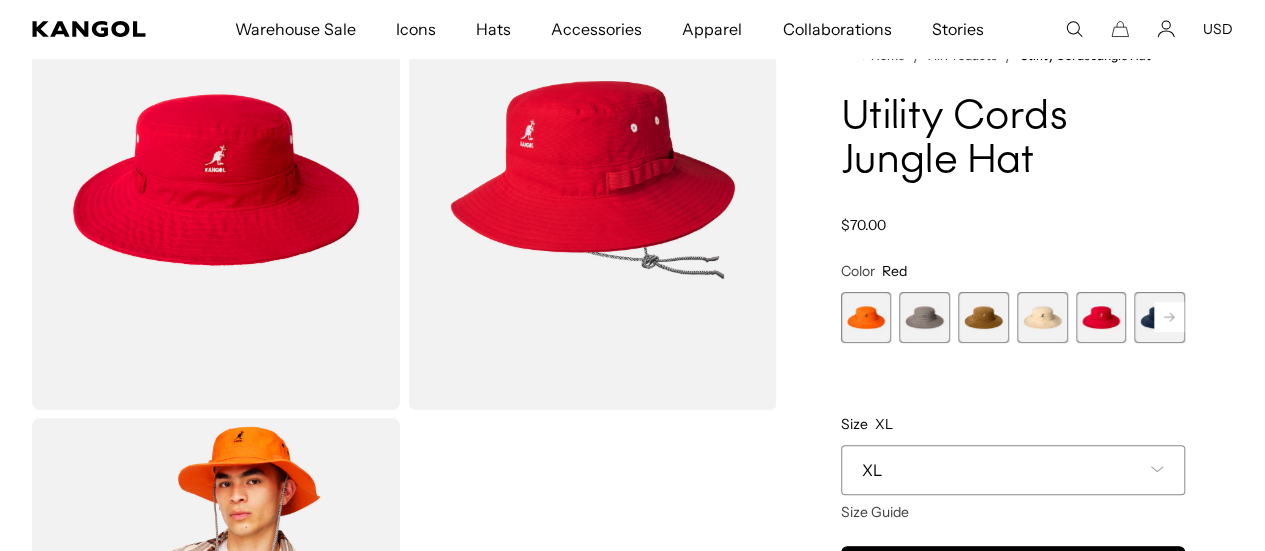 scroll, scrollTop: 0, scrollLeft: 412, axis: horizontal 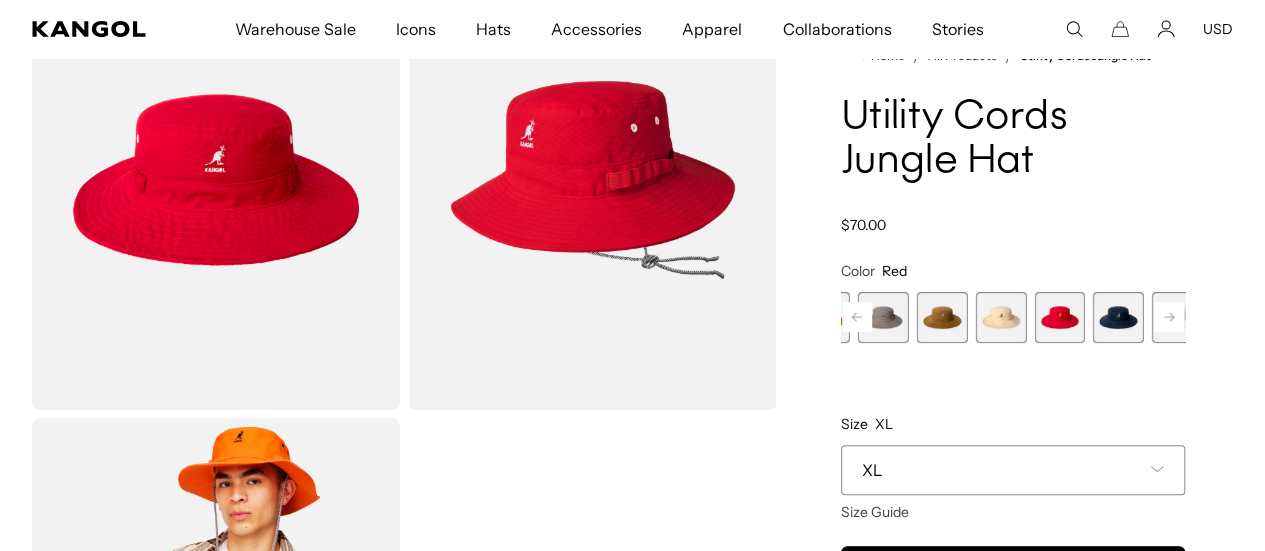 click at bounding box center [1118, 317] 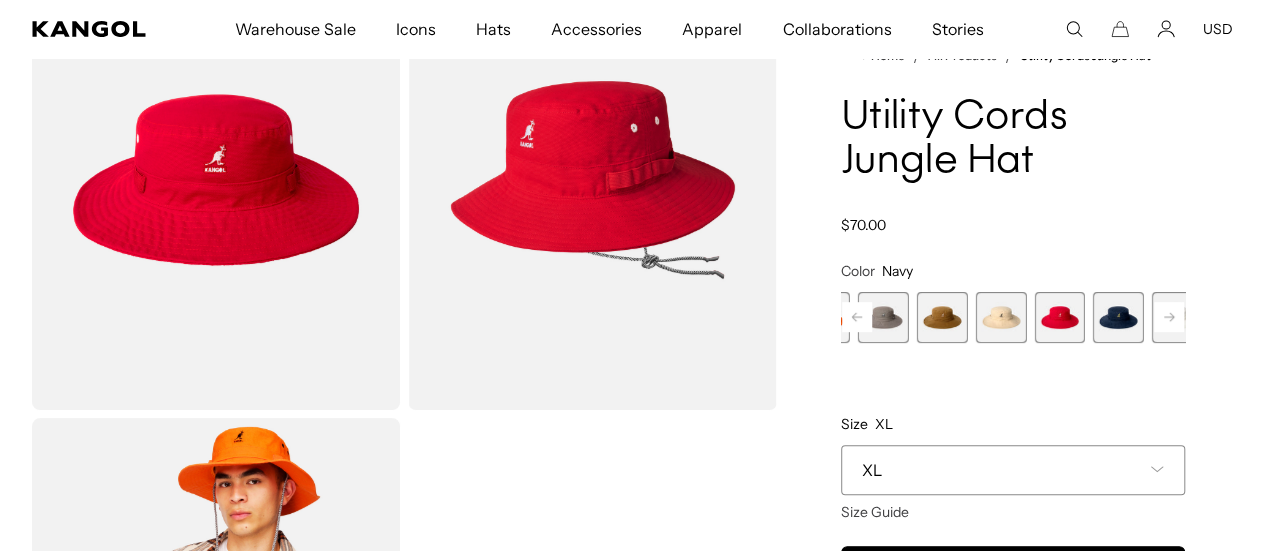 scroll, scrollTop: 0, scrollLeft: 0, axis: both 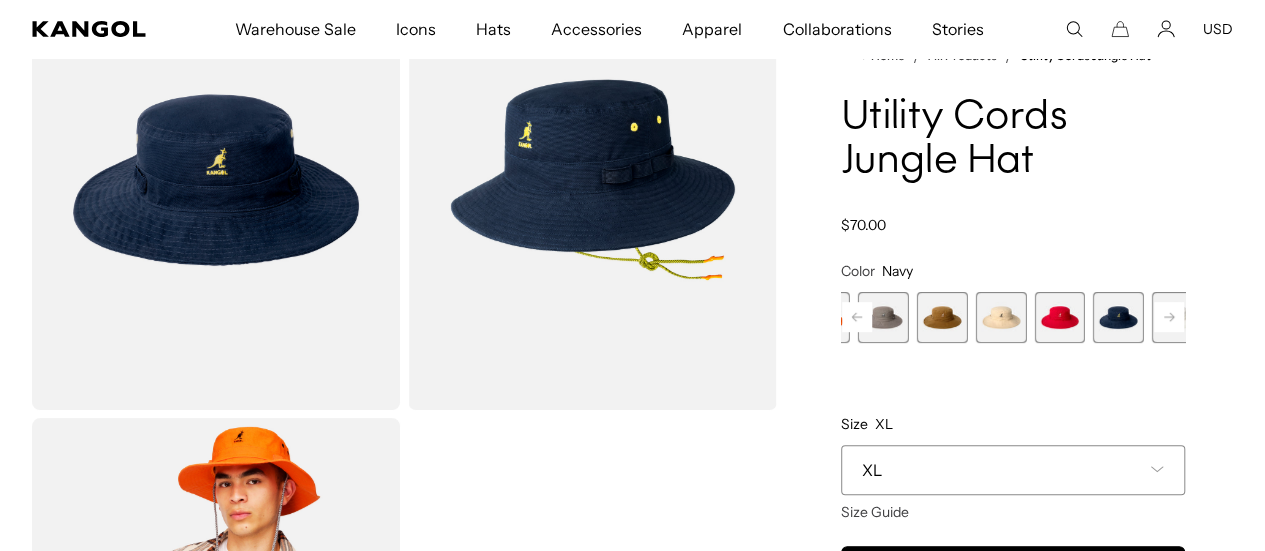 click 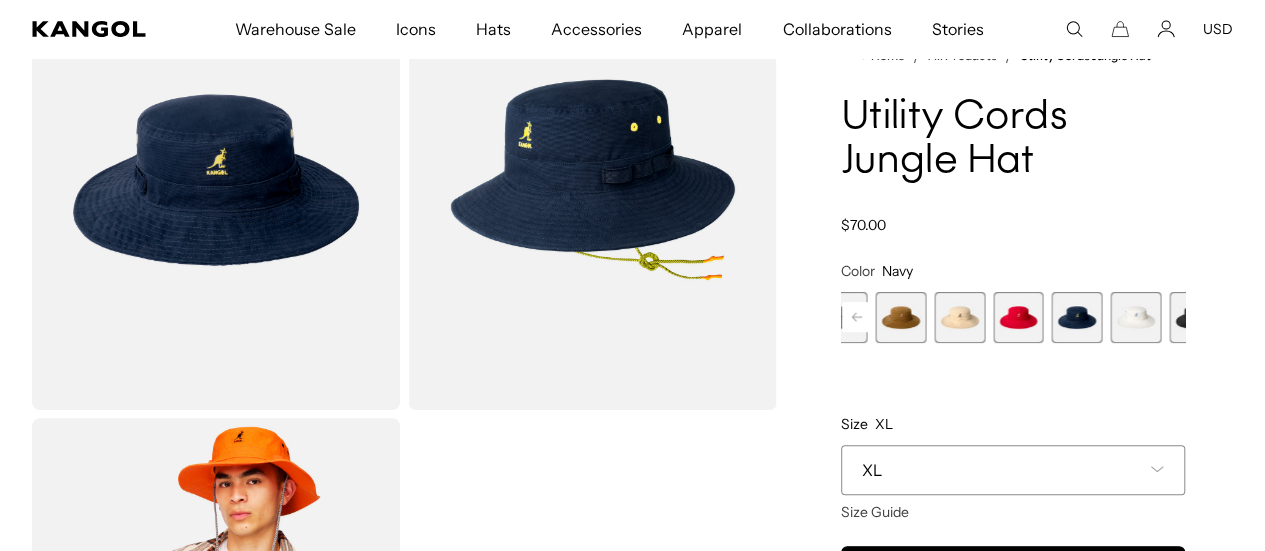 click at bounding box center (1135, 317) 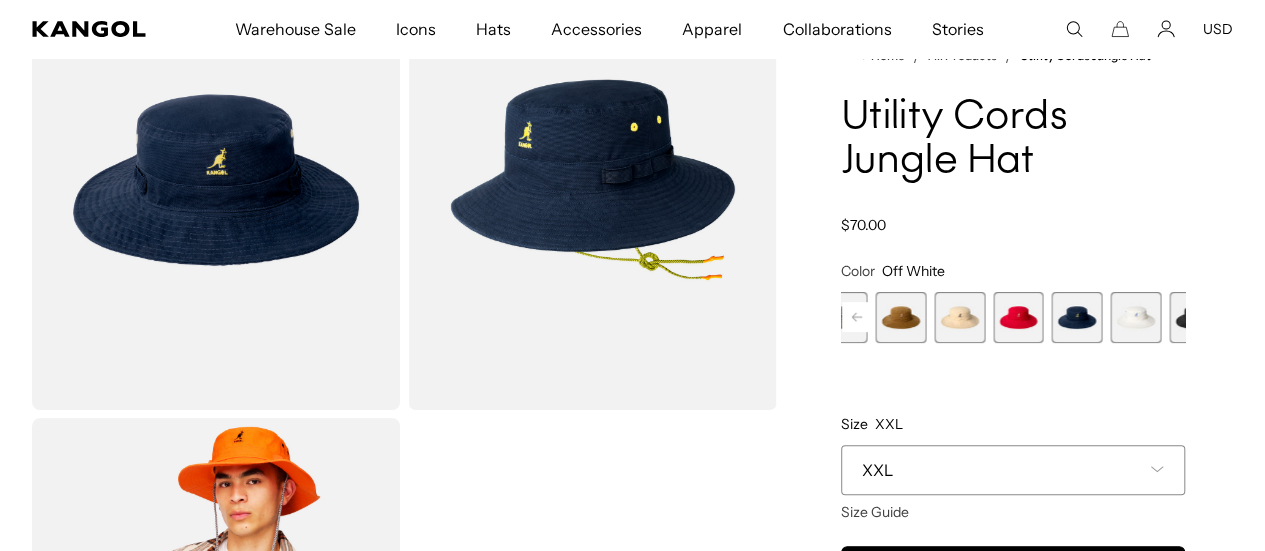 scroll, scrollTop: 0, scrollLeft: 412, axis: horizontal 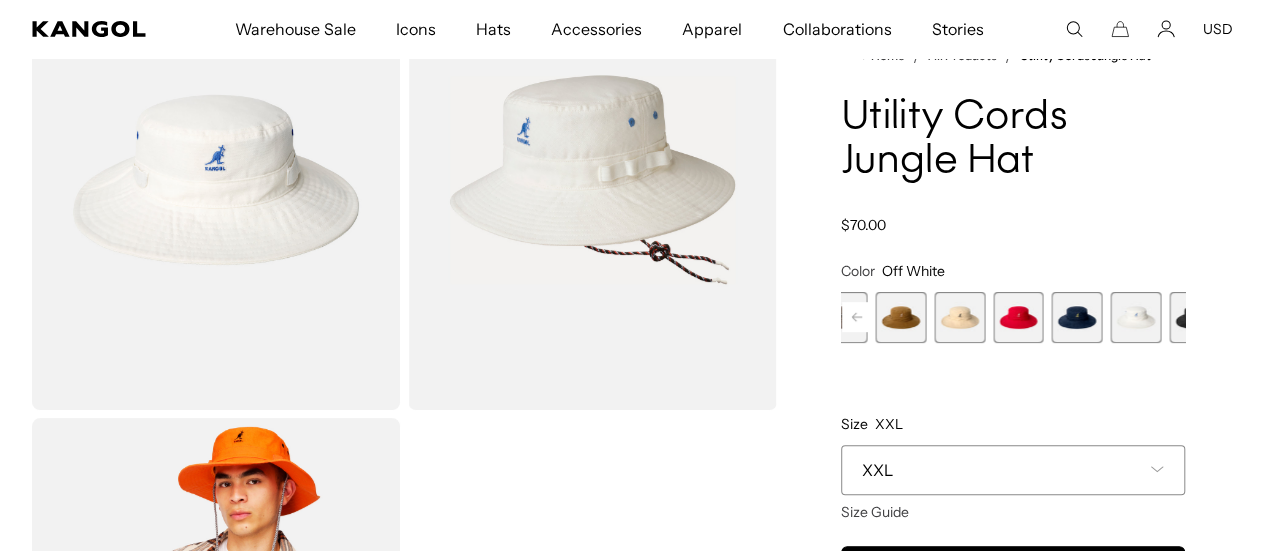 click at bounding box center [1194, 317] 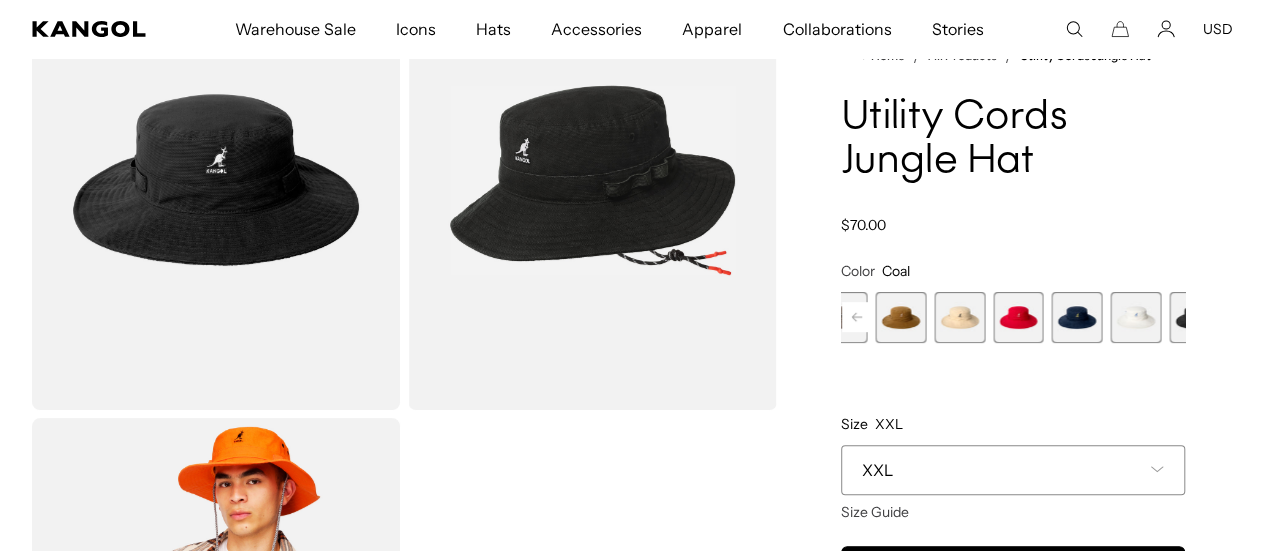 scroll, scrollTop: 0, scrollLeft: 0, axis: both 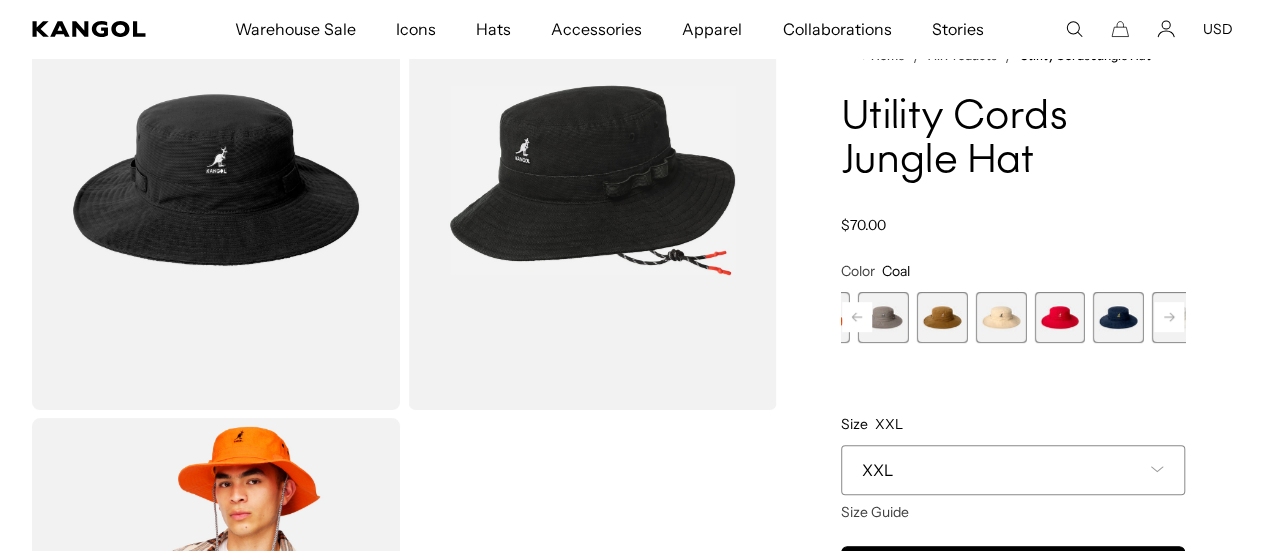 click 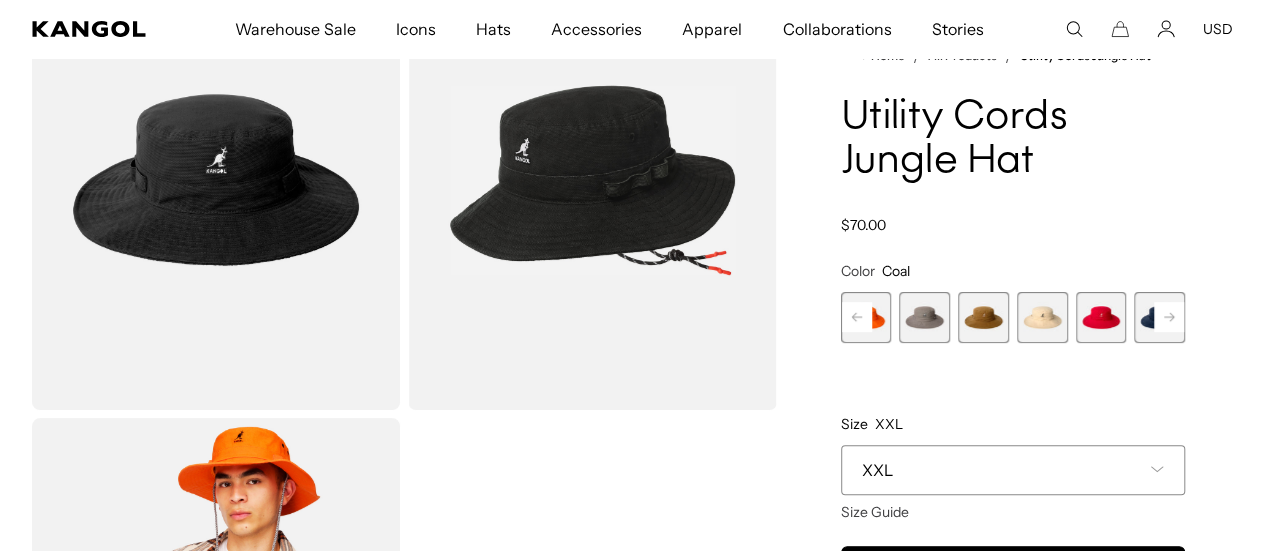 click on "Previous
Next
ELECTRIC KUMQUAT
Variant sold out or unavailable
WARM GREY
Variant sold out or unavailable
Tan
Variant sold out or unavailable
Beige
Variant sold out or unavailable
Red
Variant sold out or unavailable
Navy
Variant sold out or unavailable
Off White" at bounding box center [1013, 317] 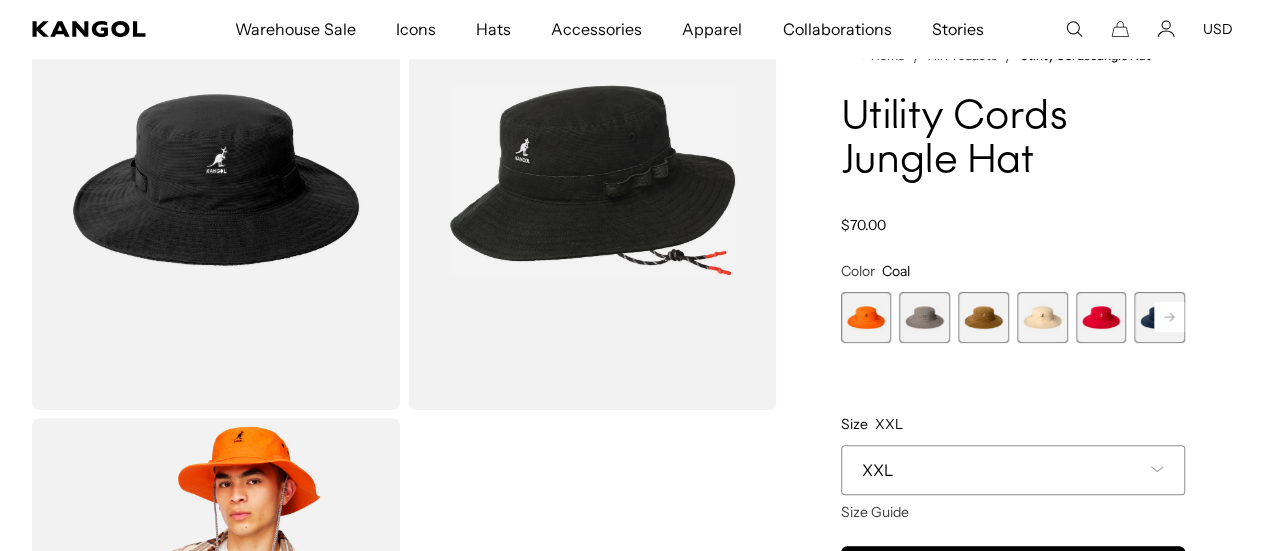 scroll, scrollTop: 0, scrollLeft: 412, axis: horizontal 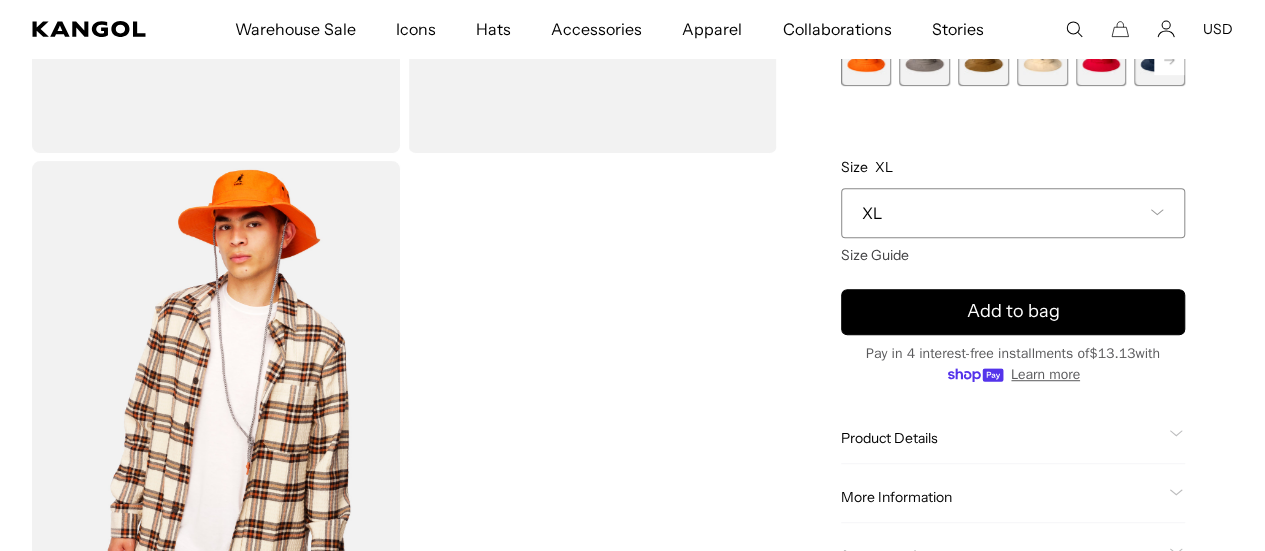 click at bounding box center [216, 391] 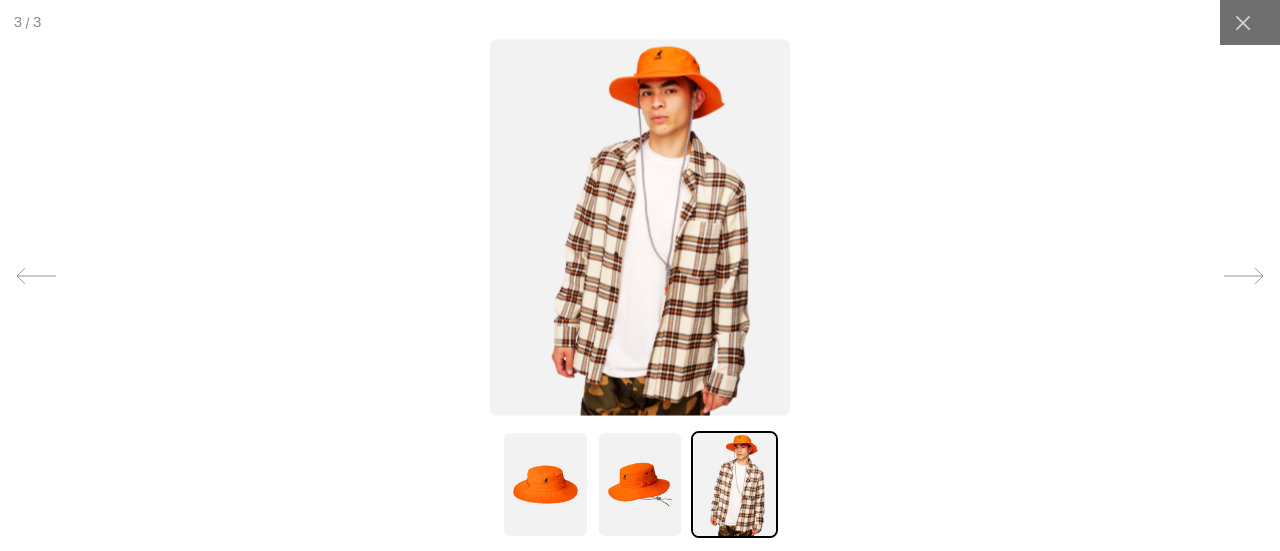 scroll, scrollTop: 0, scrollLeft: 0, axis: both 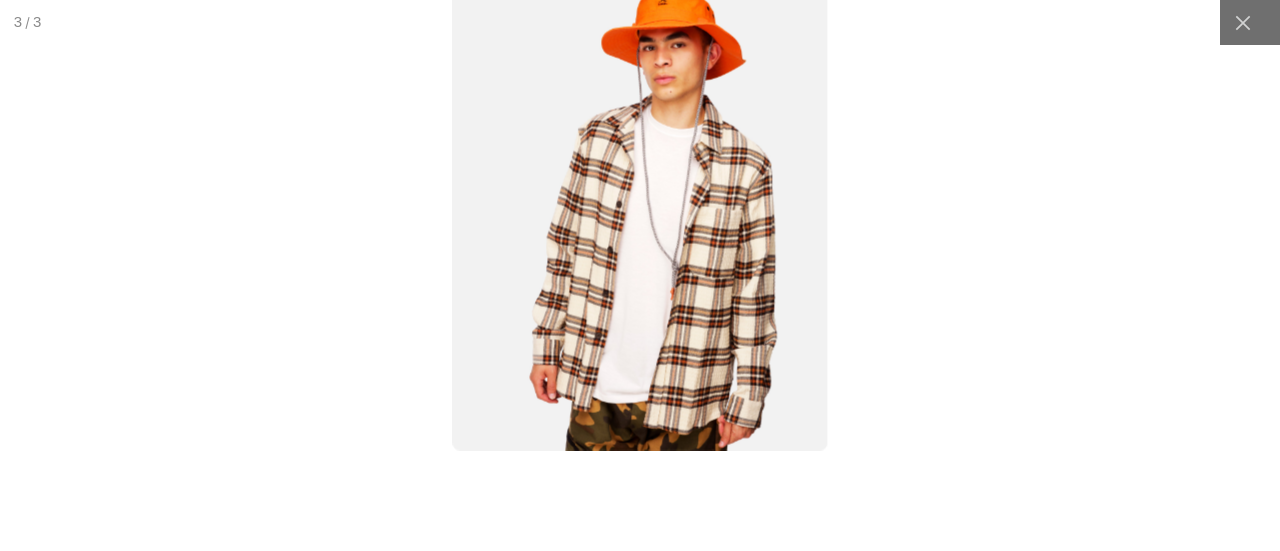 click at bounding box center [640, 215] 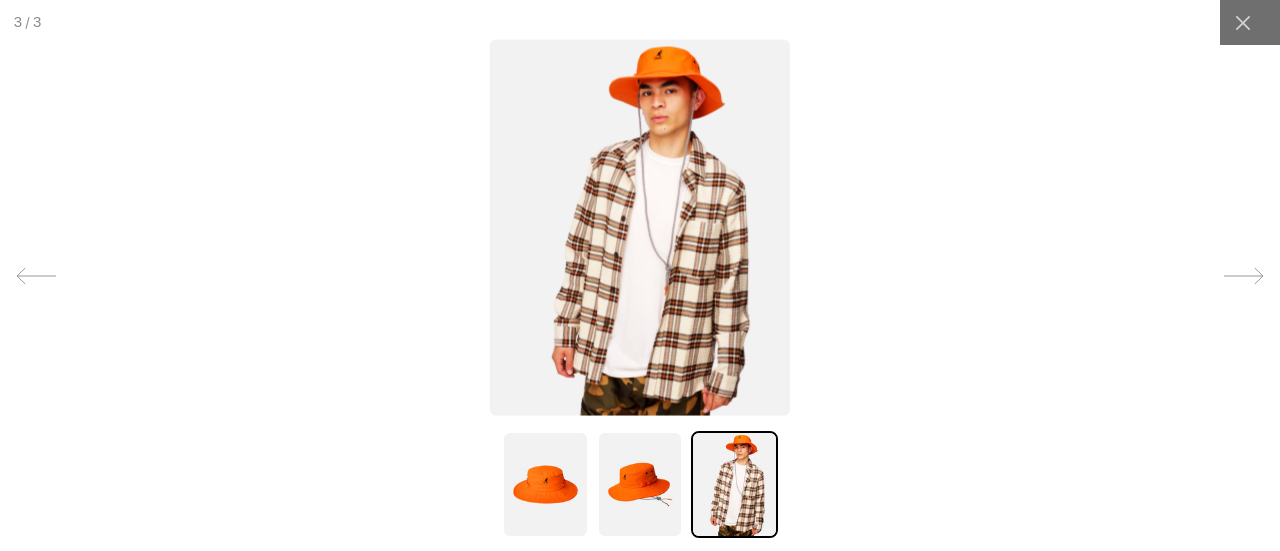 scroll, scrollTop: 0, scrollLeft: 412, axis: horizontal 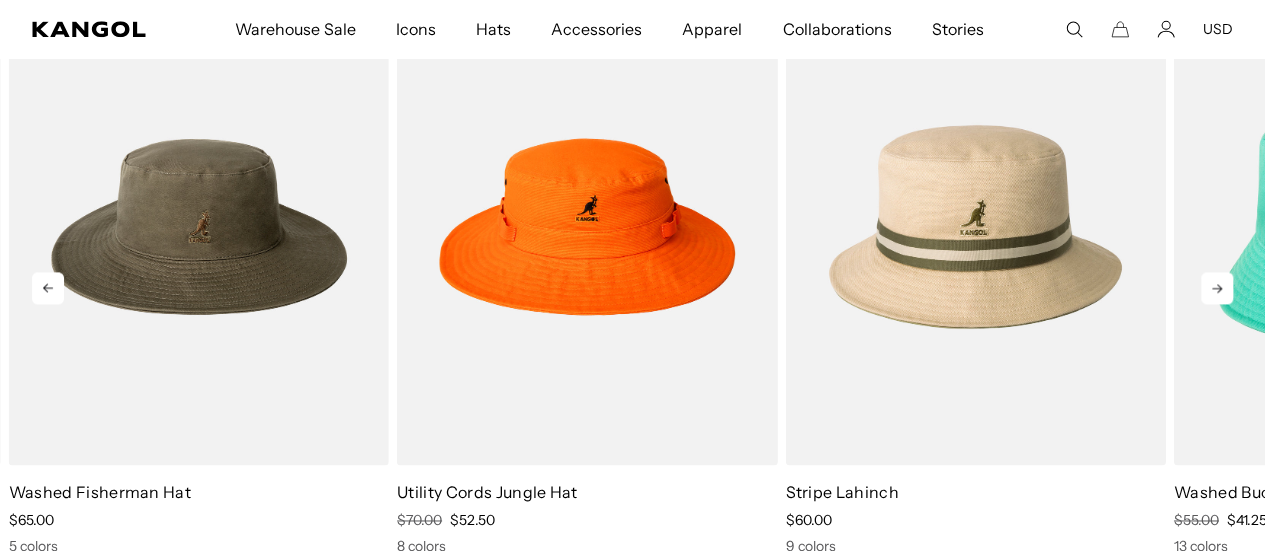 click 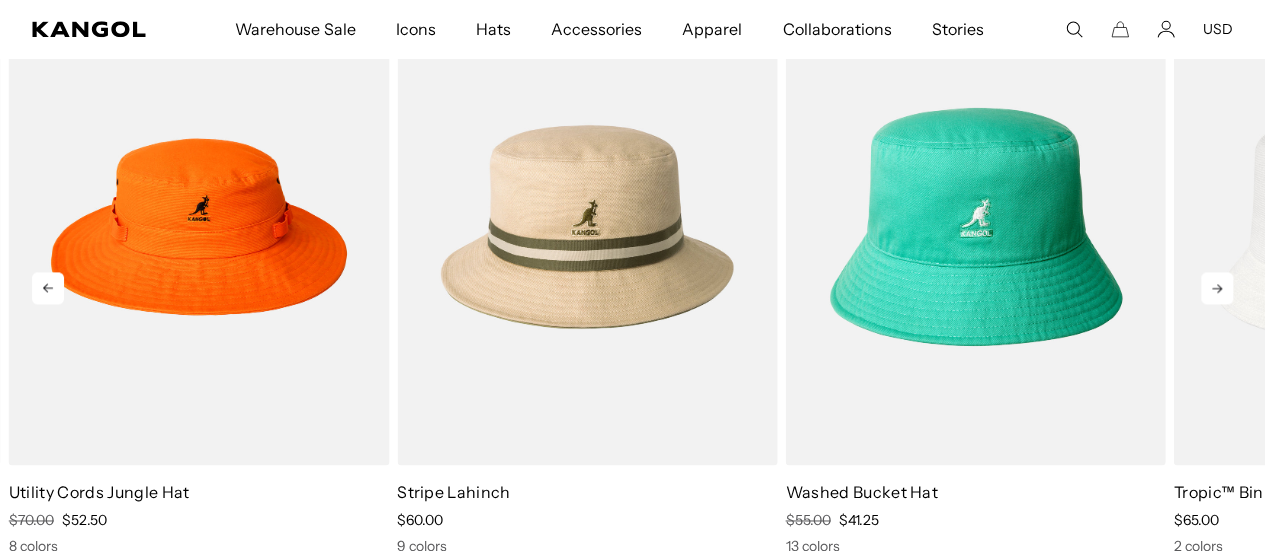 scroll, scrollTop: 0, scrollLeft: 0, axis: both 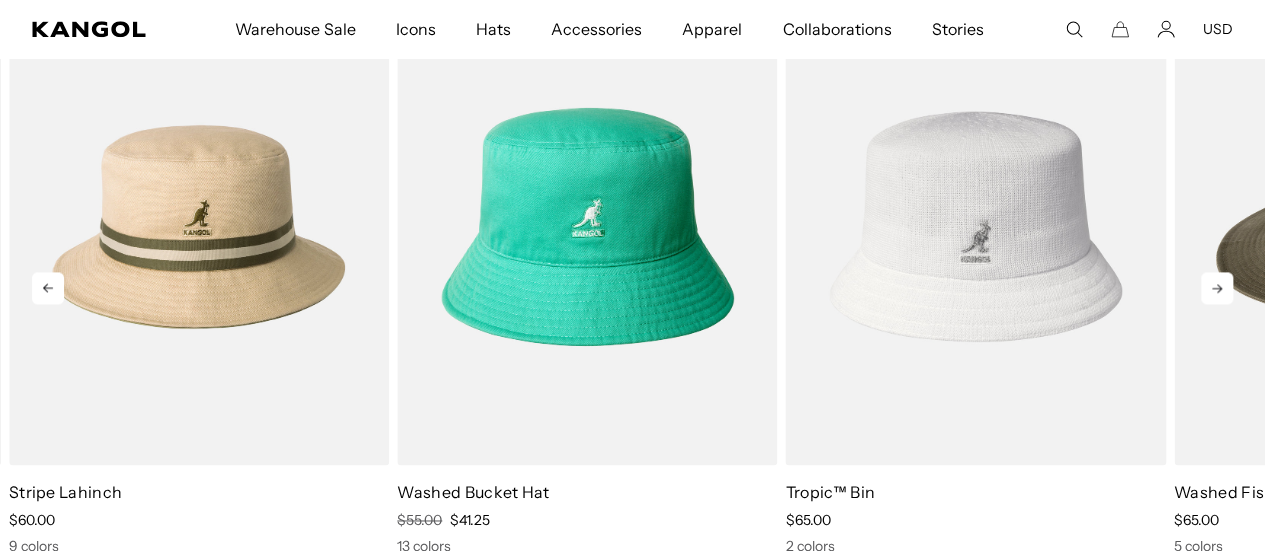 click 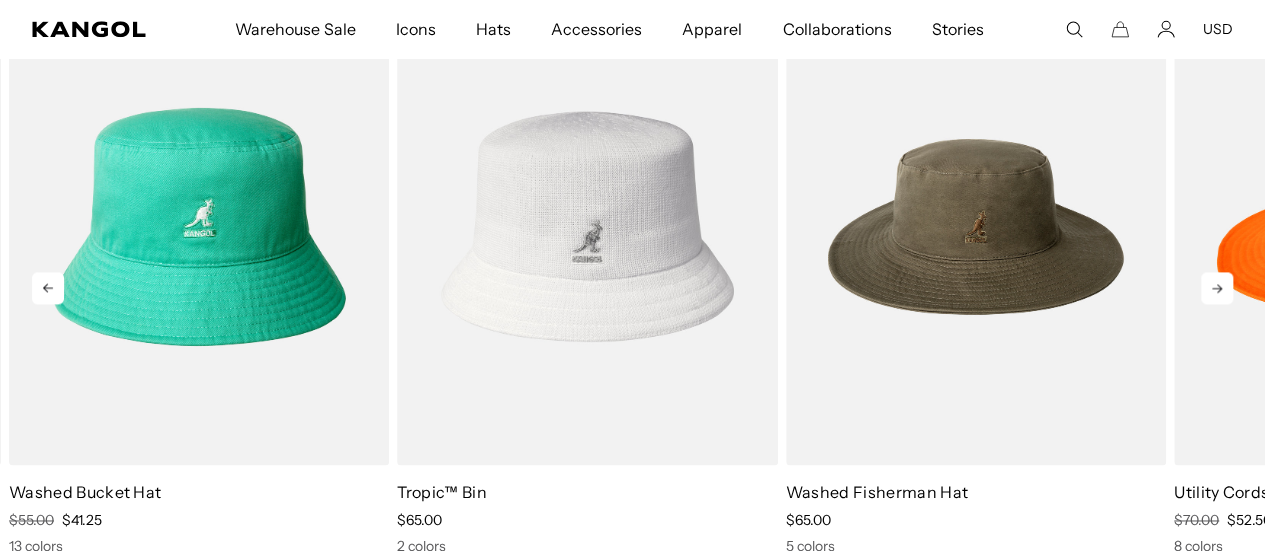 click 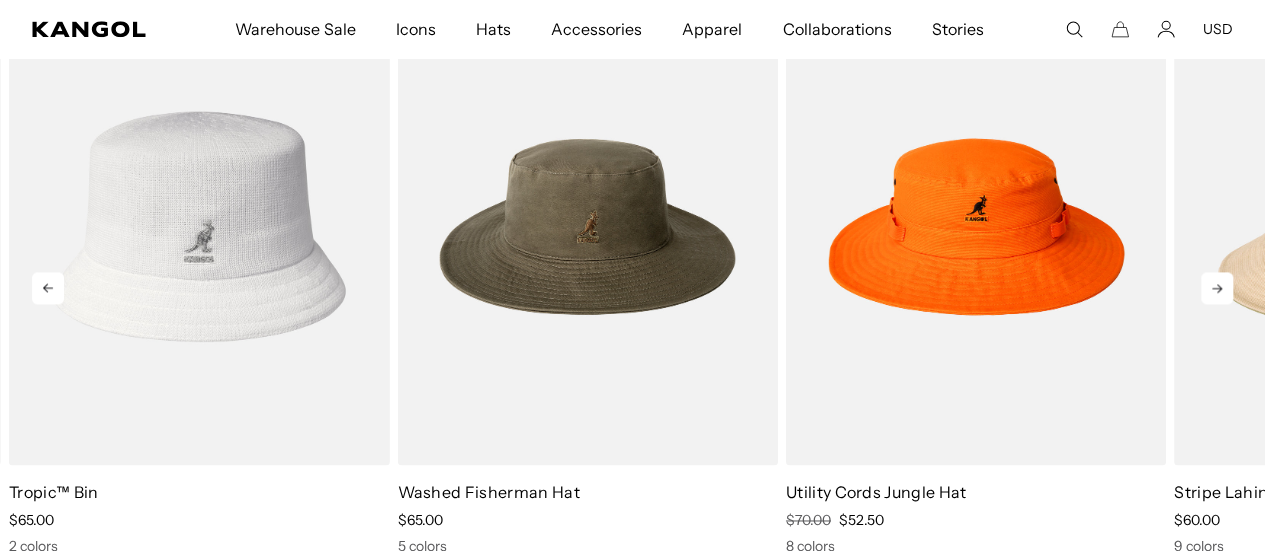 scroll, scrollTop: 0, scrollLeft: 412, axis: horizontal 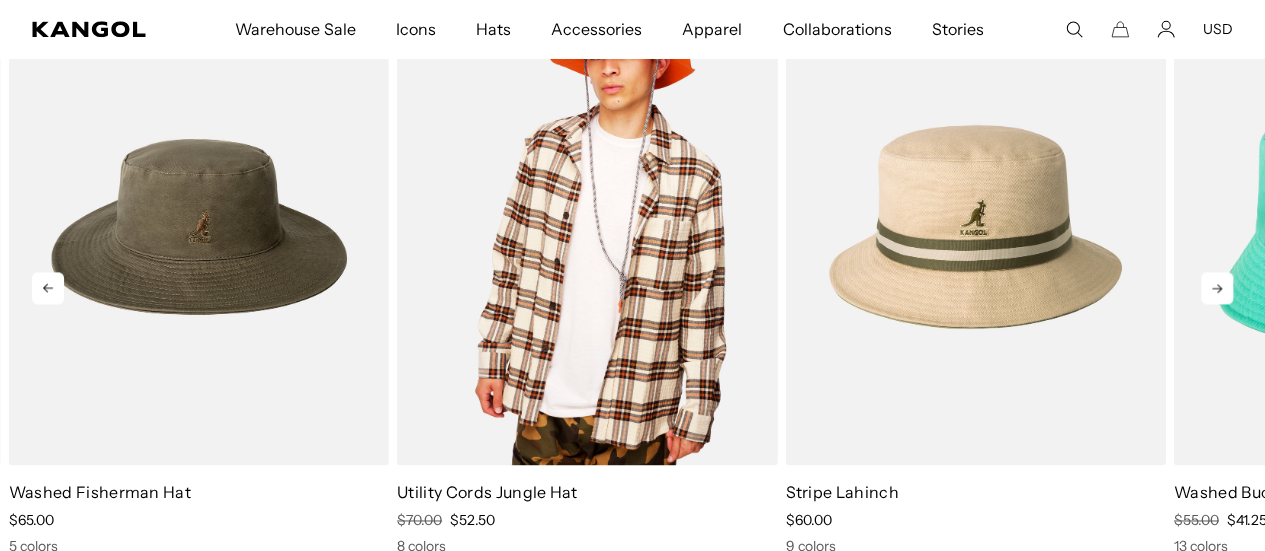 click at bounding box center [587, 226] 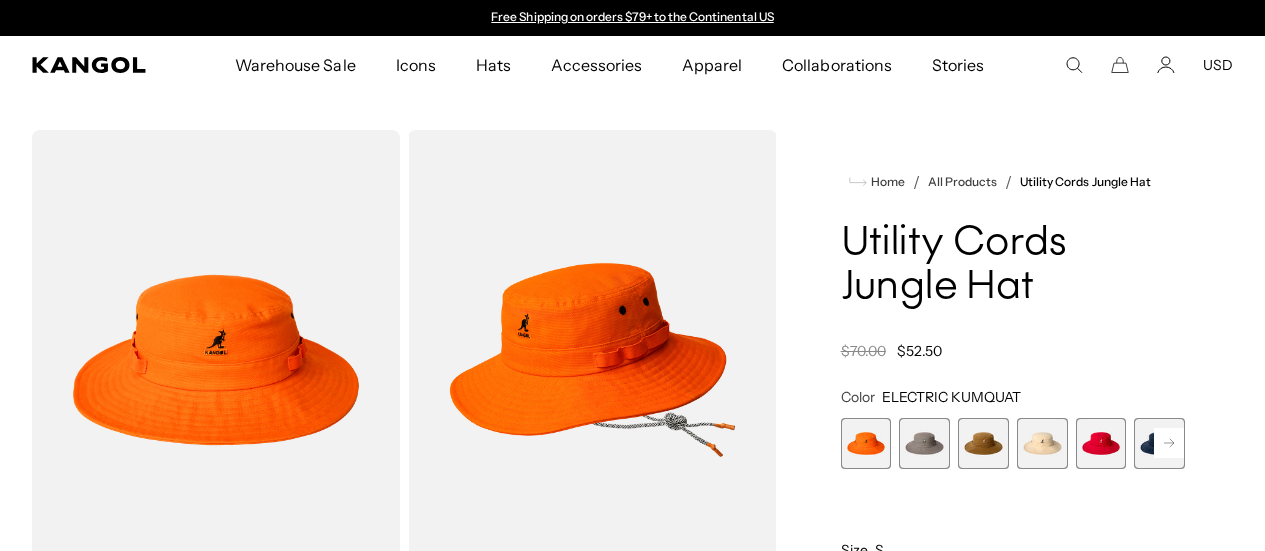 scroll, scrollTop: 0, scrollLeft: 0, axis: both 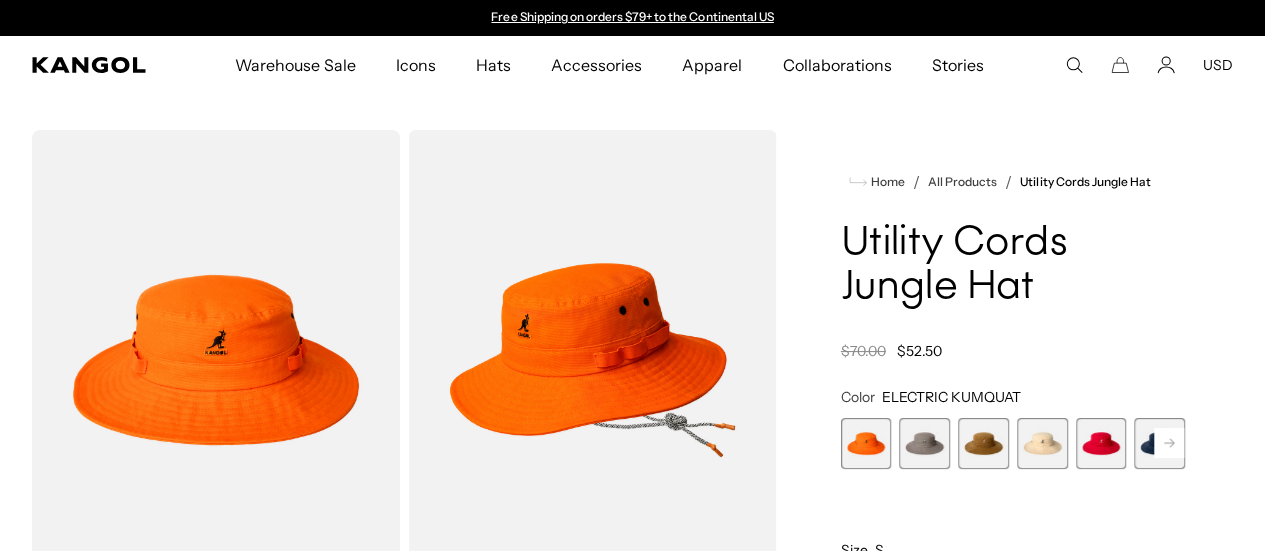 click at bounding box center (1101, 443) 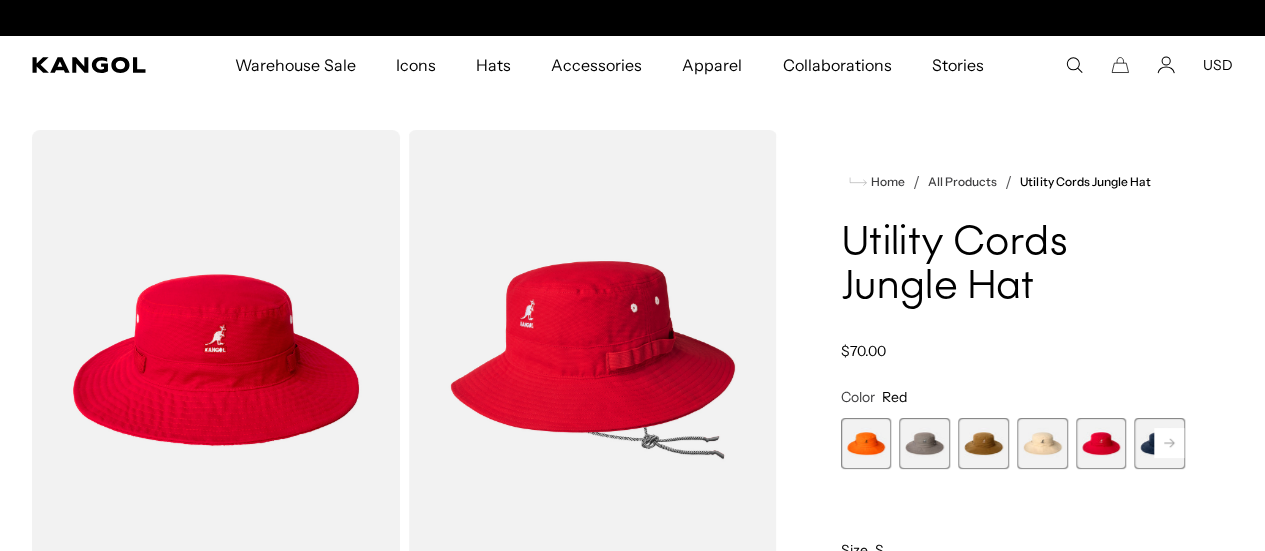 scroll, scrollTop: 0, scrollLeft: 412, axis: horizontal 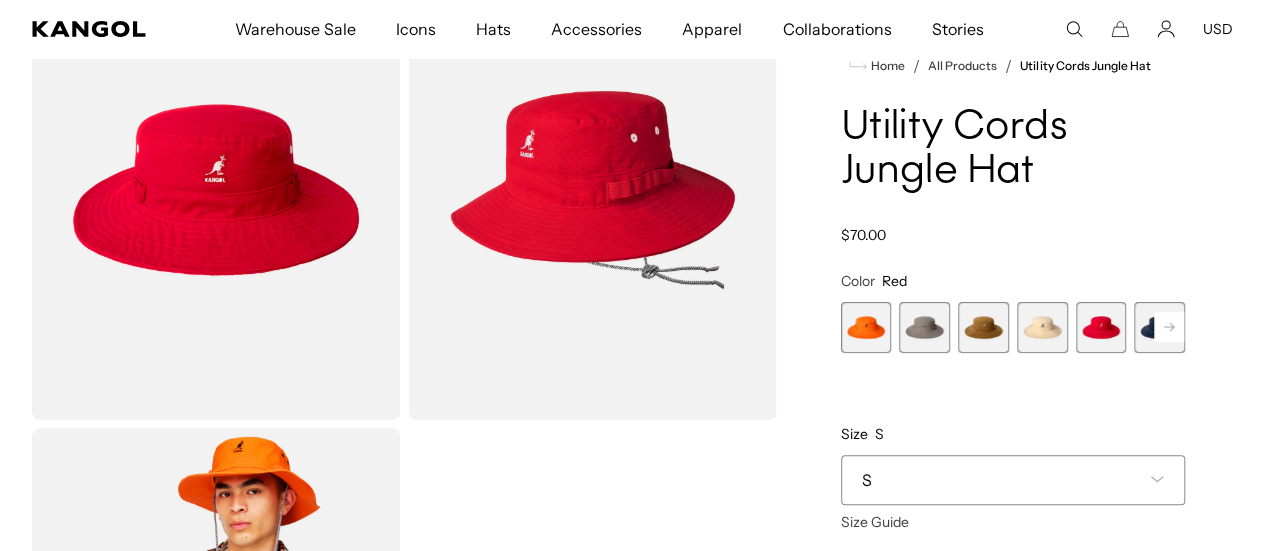 click at bounding box center [866, 327] 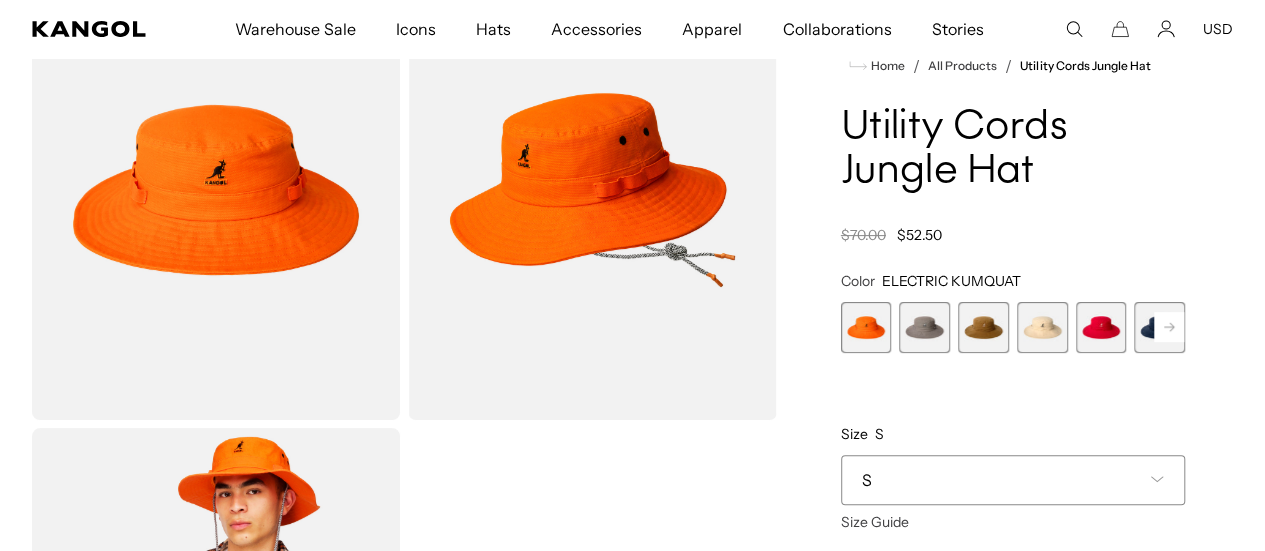 scroll, scrollTop: 0, scrollLeft: 412, axis: horizontal 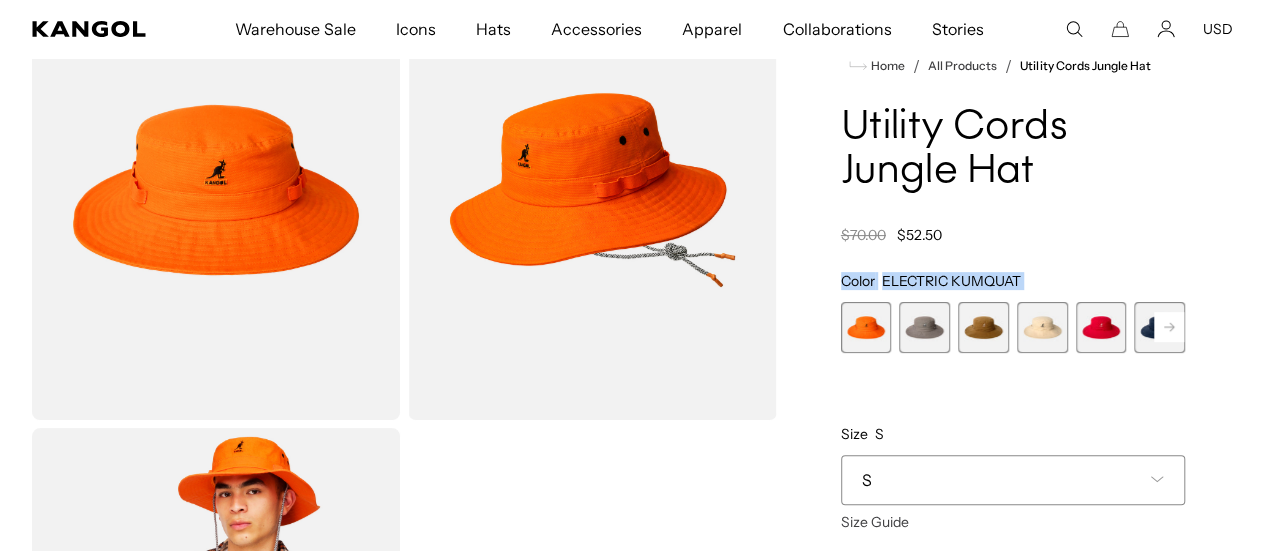 drag, startPoint x: 1075, startPoint y: 294, endPoint x: 1032, endPoint y: 294, distance: 43 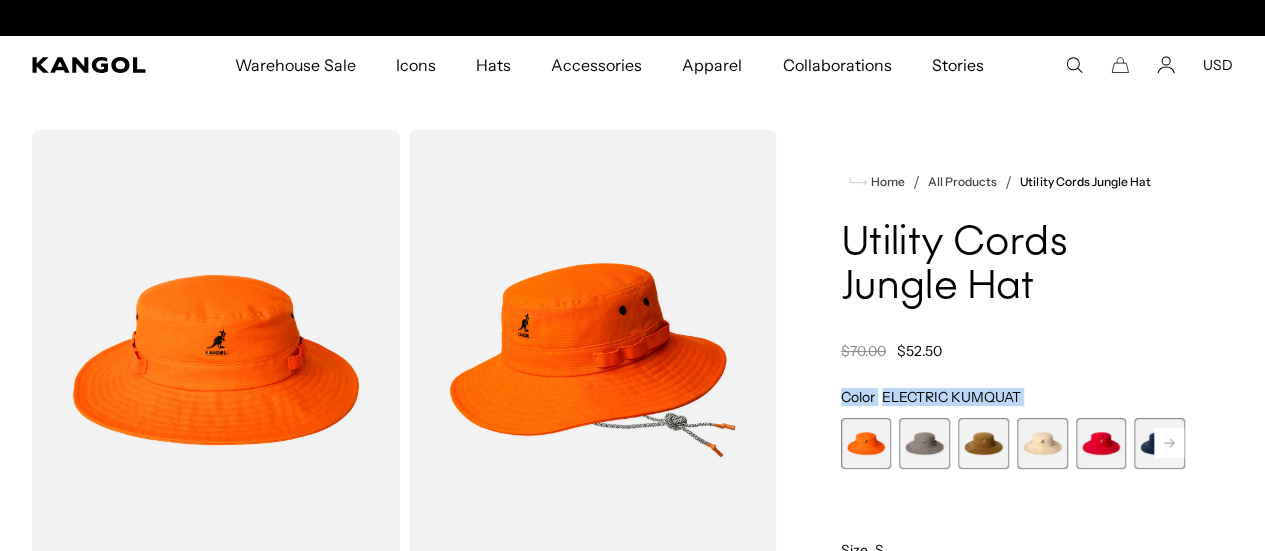 scroll, scrollTop: 0, scrollLeft: 0, axis: both 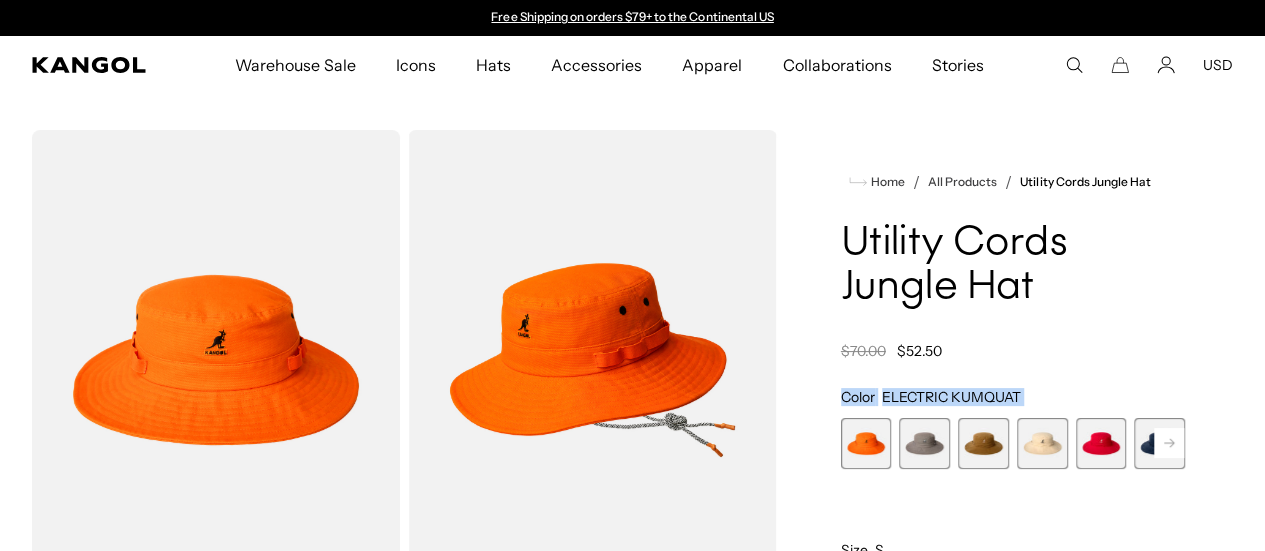 click on "ELECTRIC KUMQUAT" at bounding box center [951, 397] 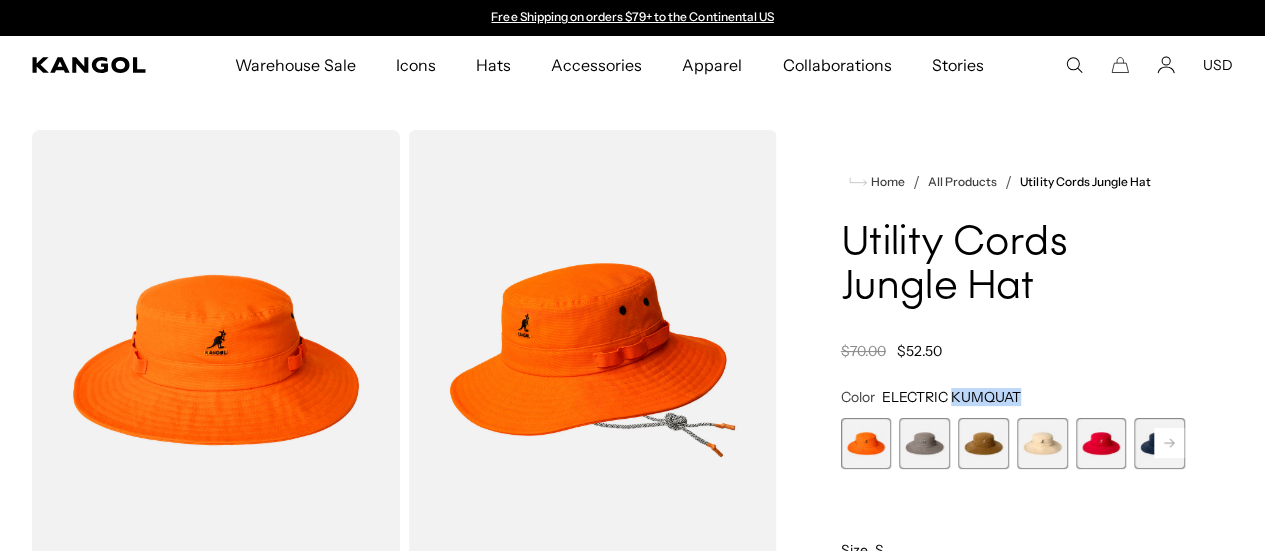 click on "ELECTRIC KUMQUAT" at bounding box center [951, 397] 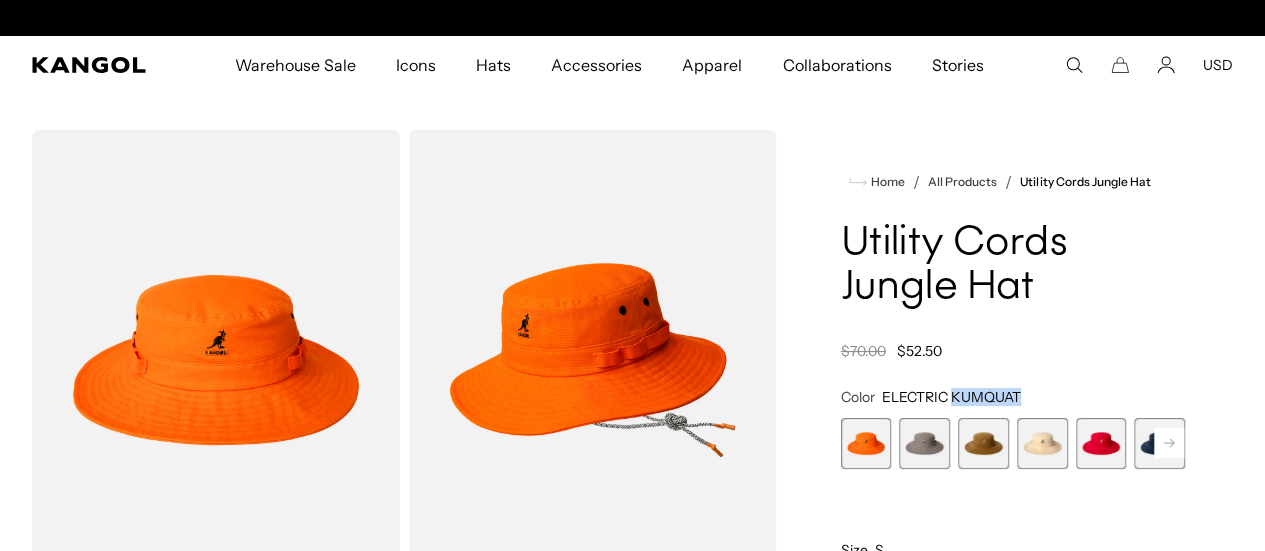 scroll, scrollTop: 0, scrollLeft: 412, axis: horizontal 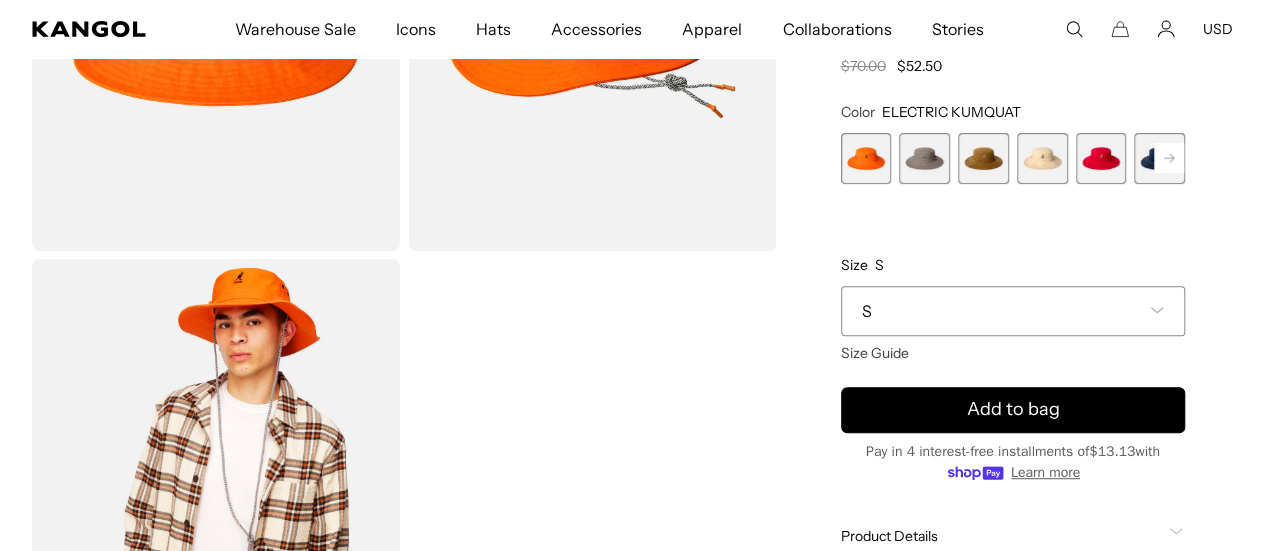 click on "S" at bounding box center [1013, 311] 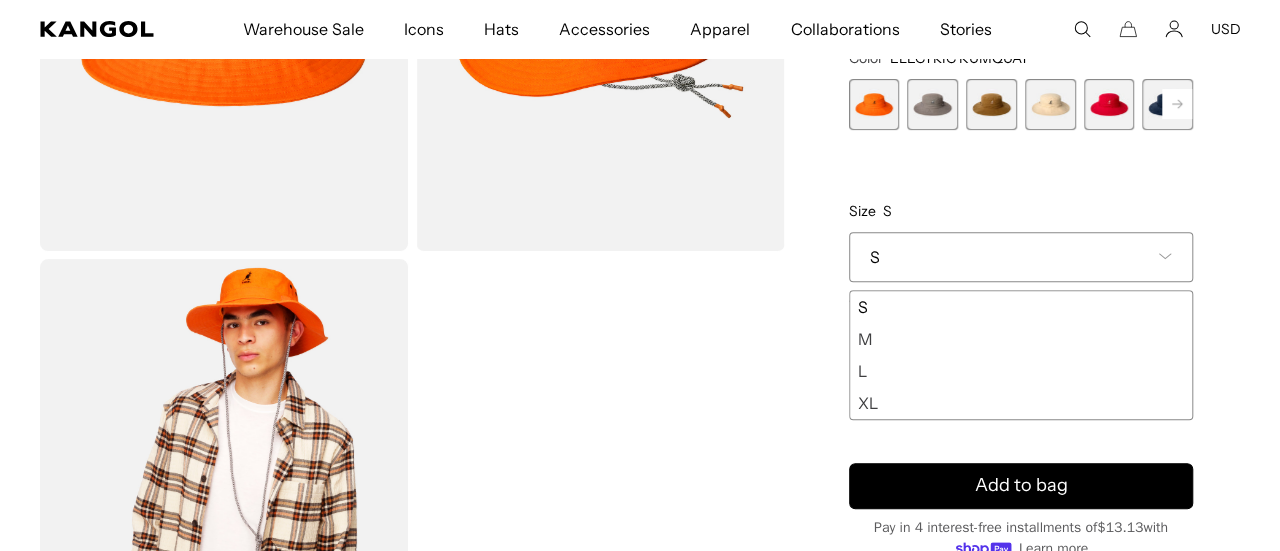 scroll, scrollTop: 0, scrollLeft: 0, axis: both 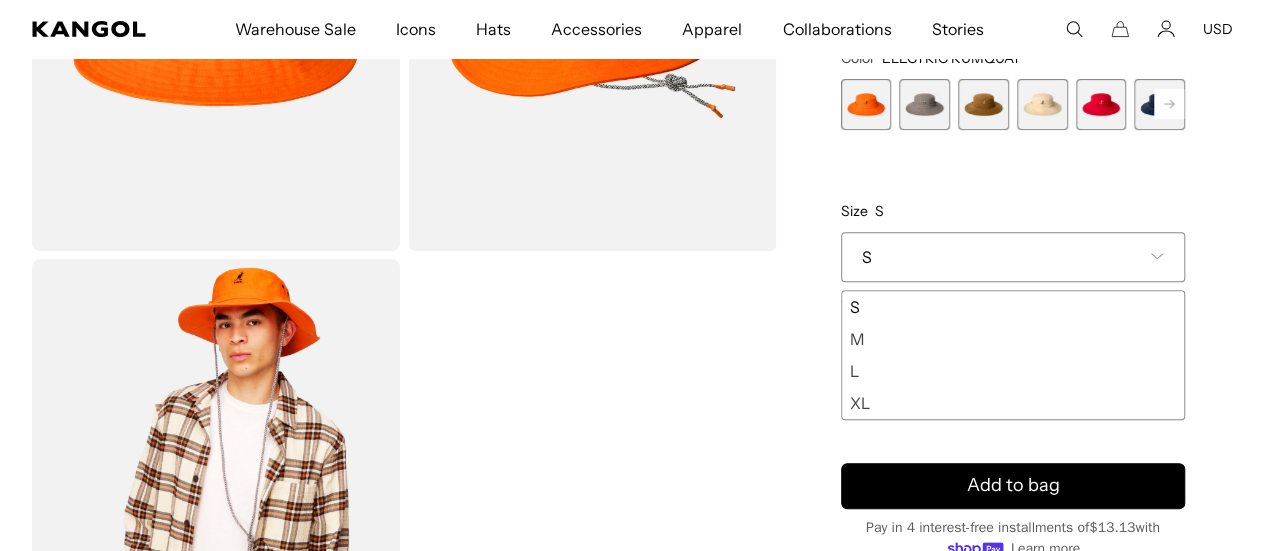 click on "XL" at bounding box center [1013, 403] 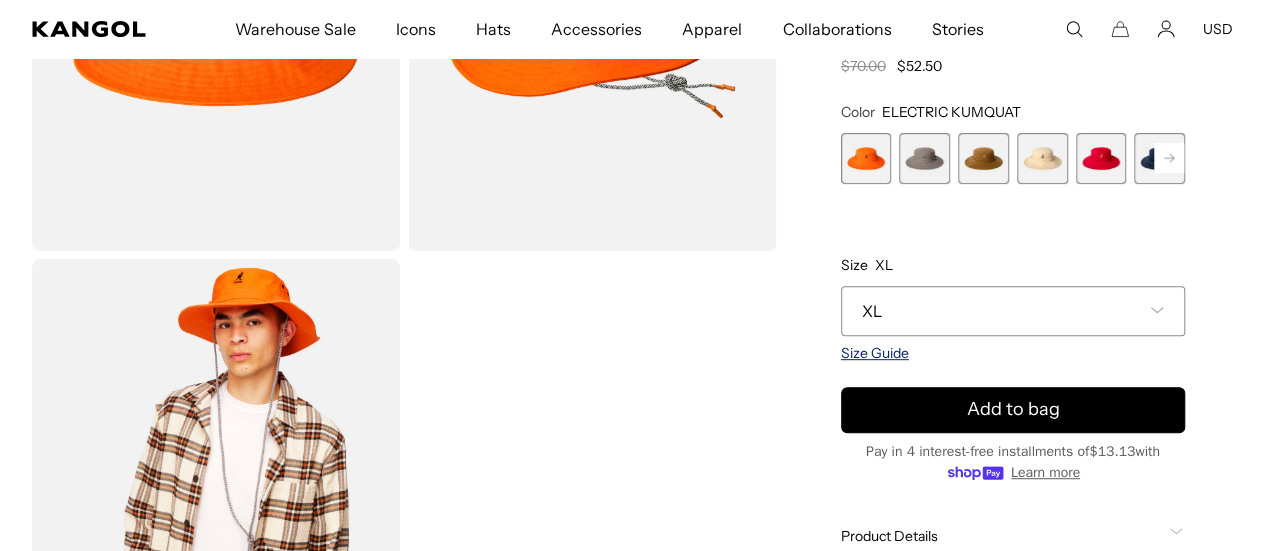 click on "Size Guide" at bounding box center (875, 353) 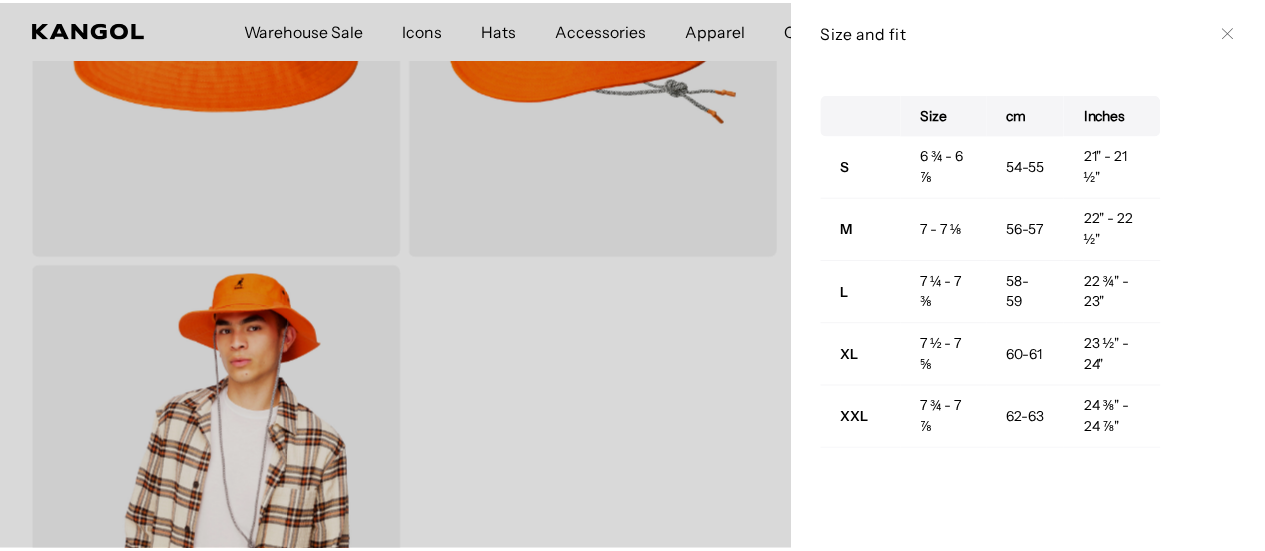 scroll, scrollTop: 0, scrollLeft: 0, axis: both 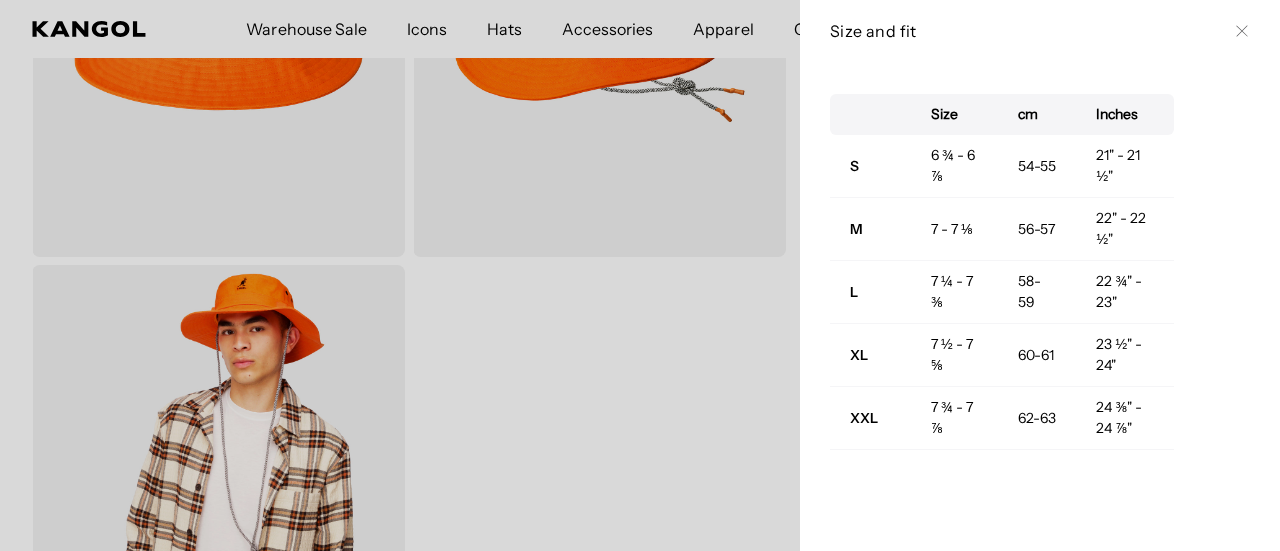 click on "Close" at bounding box center [1242, 31] 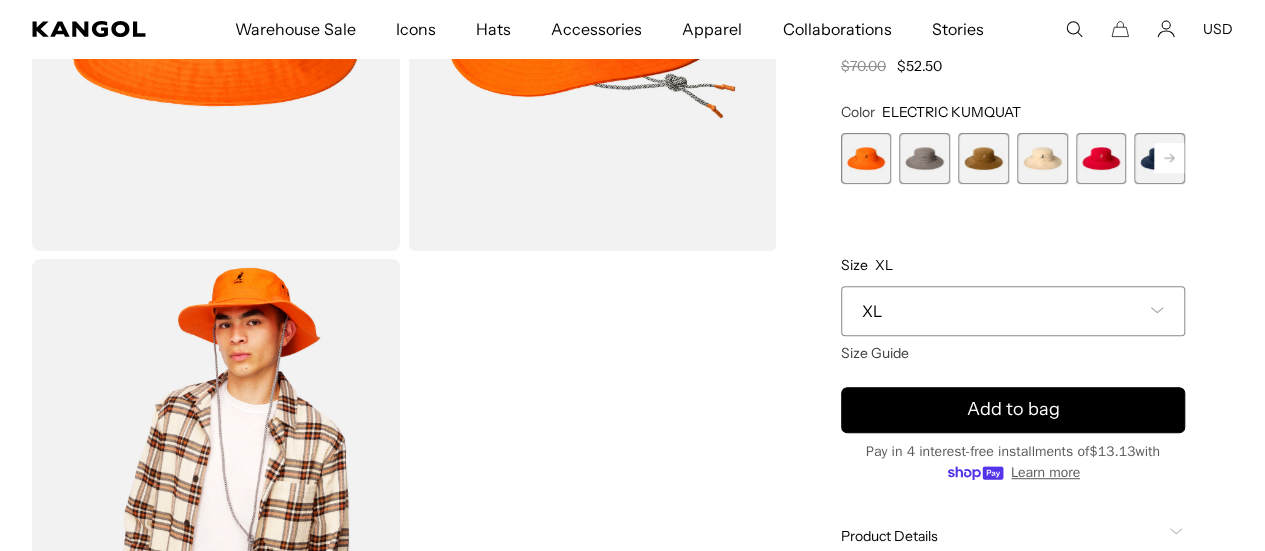 scroll, scrollTop: 0, scrollLeft: 412, axis: horizontal 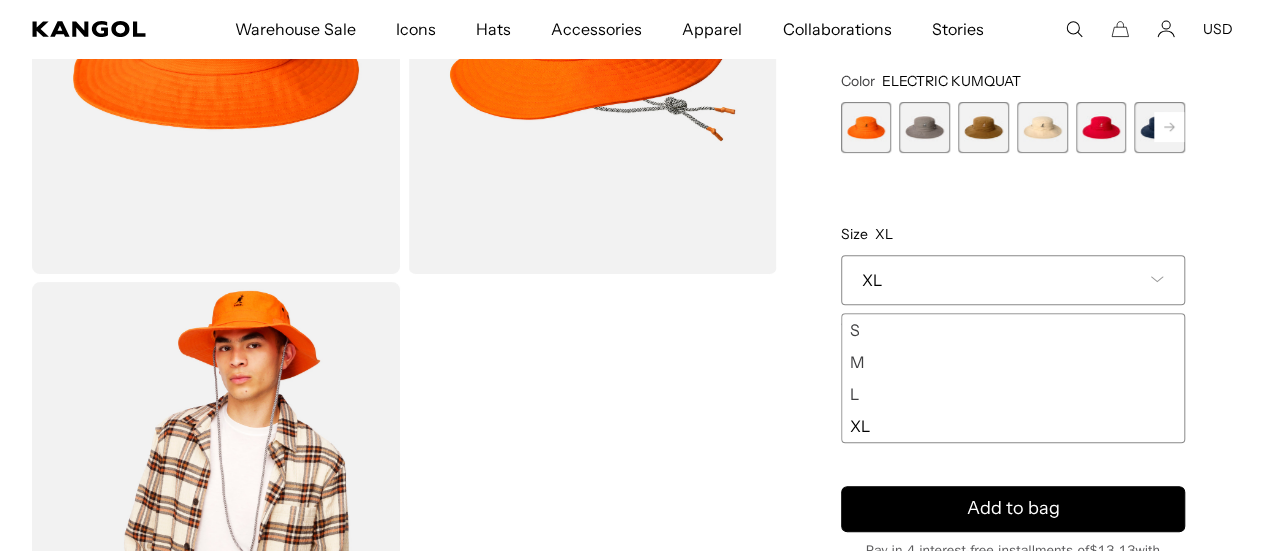 click at bounding box center (1101, 127) 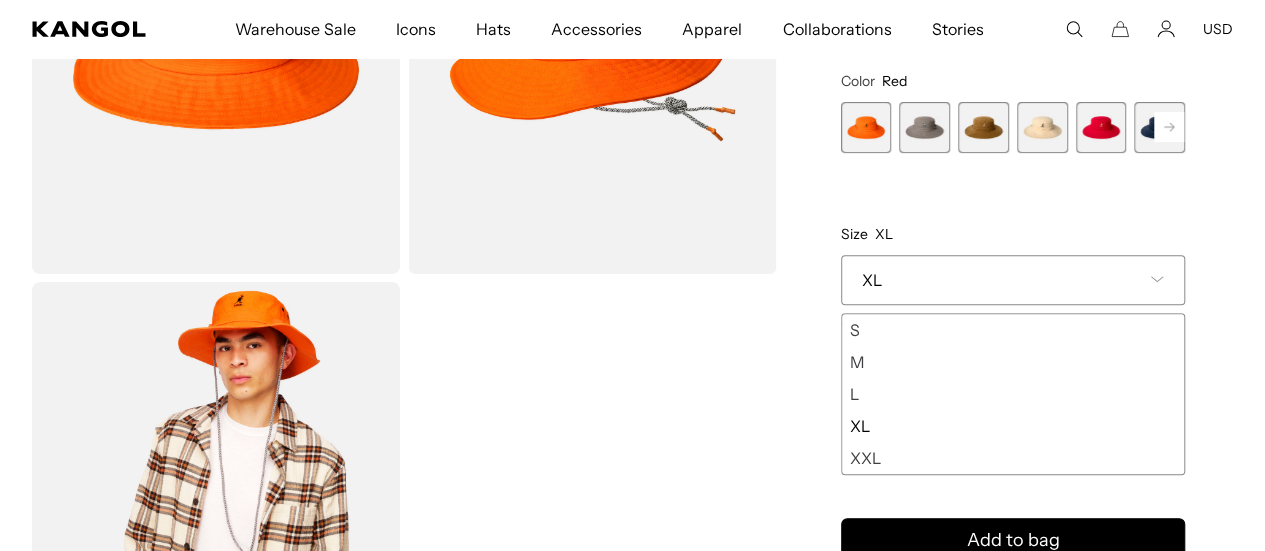 scroll, scrollTop: 0, scrollLeft: 0, axis: both 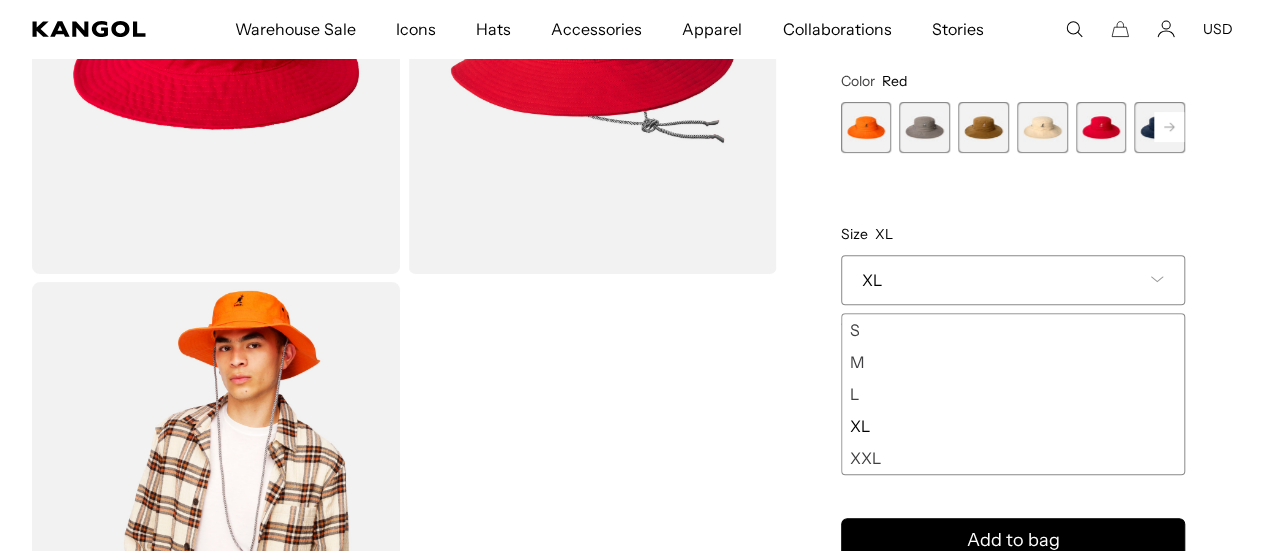click on "XXL" at bounding box center (1013, 458) 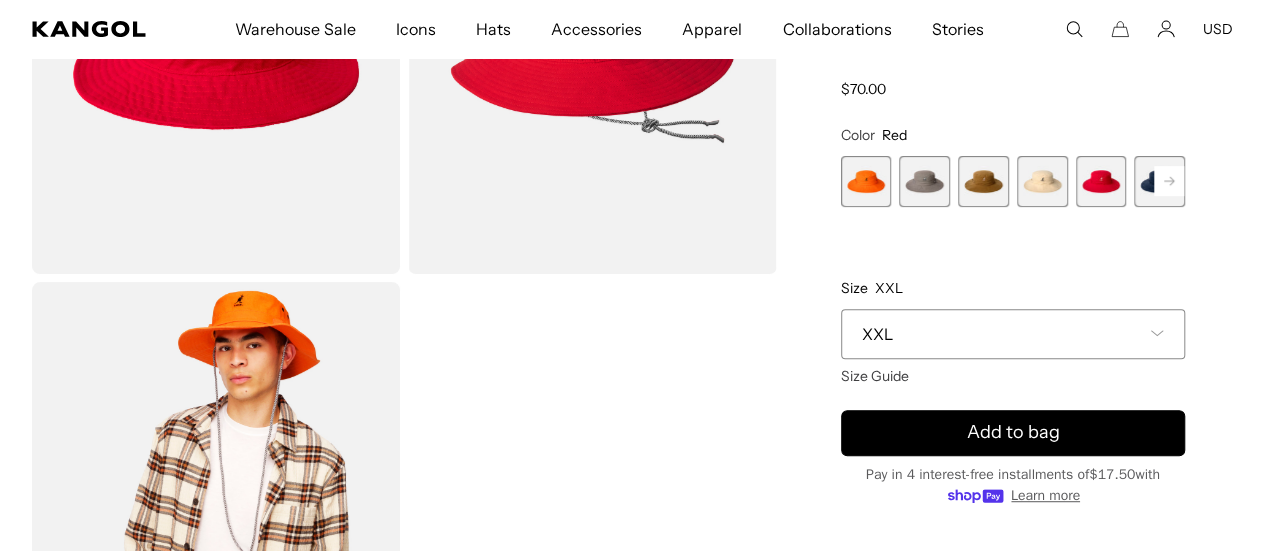 scroll, scrollTop: 0, scrollLeft: 412, axis: horizontal 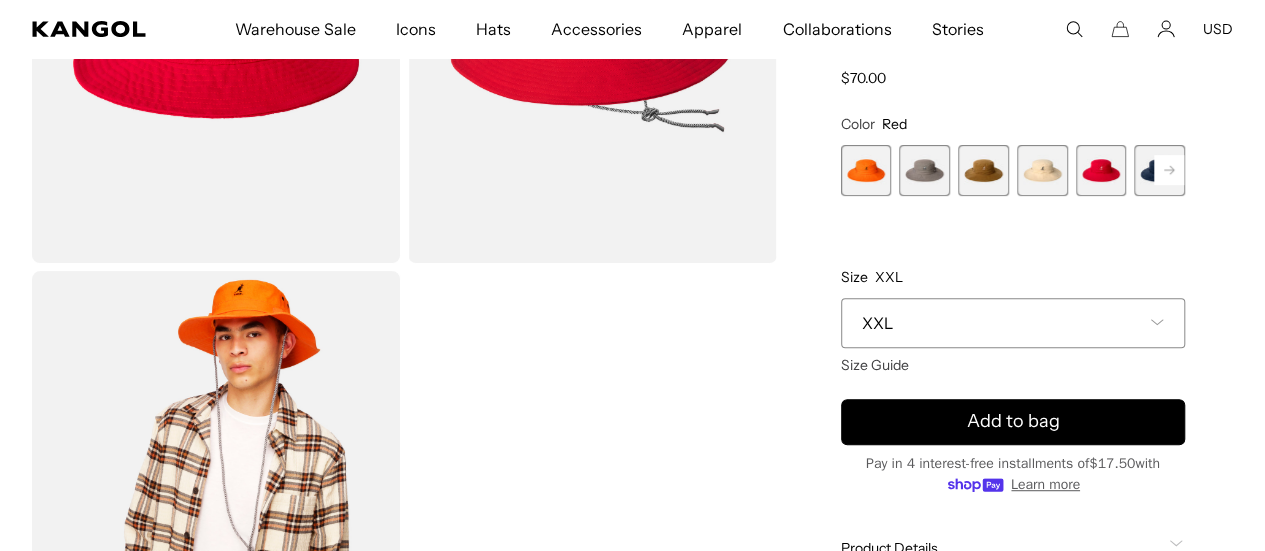 click on "Home
/
All Products
/
Utility Cords Jungle Hat
Utility Cords Jungle Hat
Regular price
$70.00
Regular price
Sale price
$70.00
Color
Red
Previous
Next
ELECTRIC KUMQUAT
Variant sold out or unavailable
WARM GREY
Variant sold out or unavailable" at bounding box center [1013, 294] 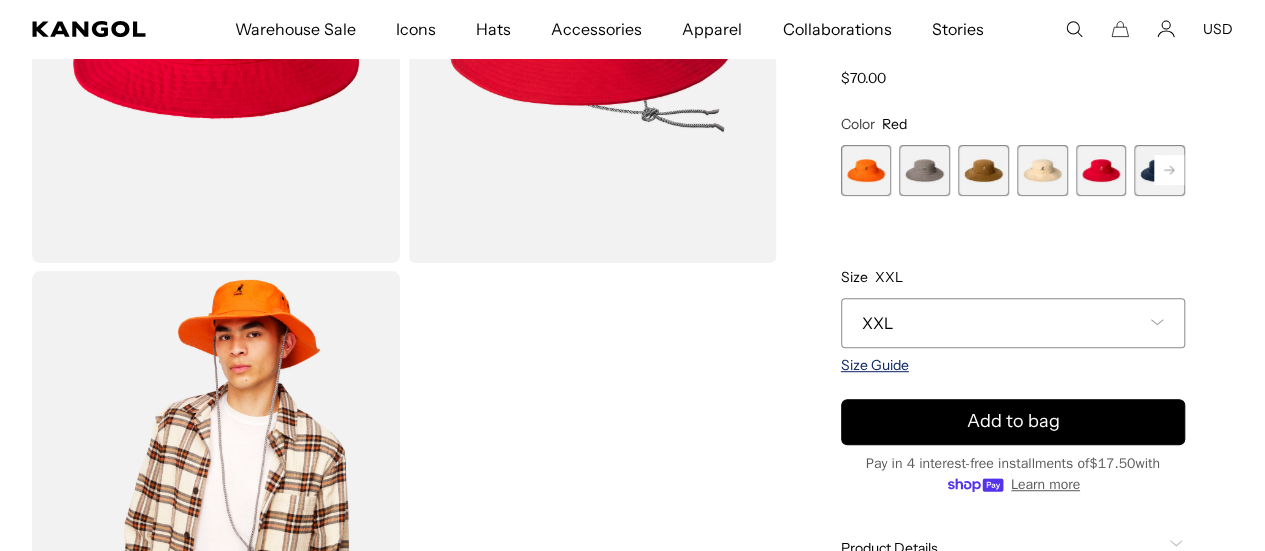 click on "Size Guide" at bounding box center (875, 365) 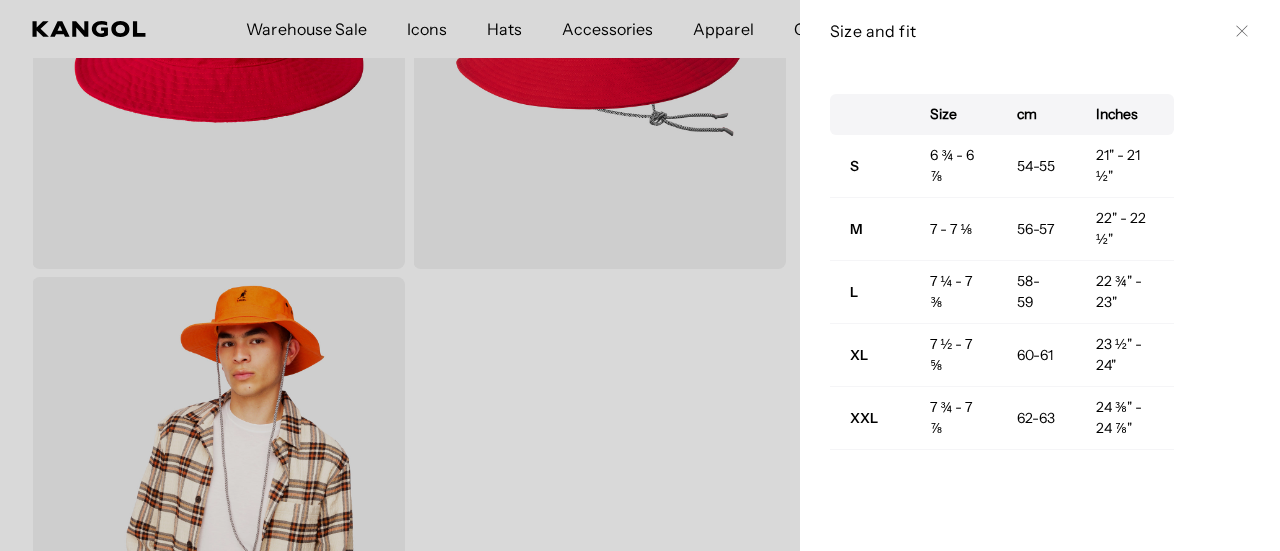 scroll, scrollTop: 0, scrollLeft: 412, axis: horizontal 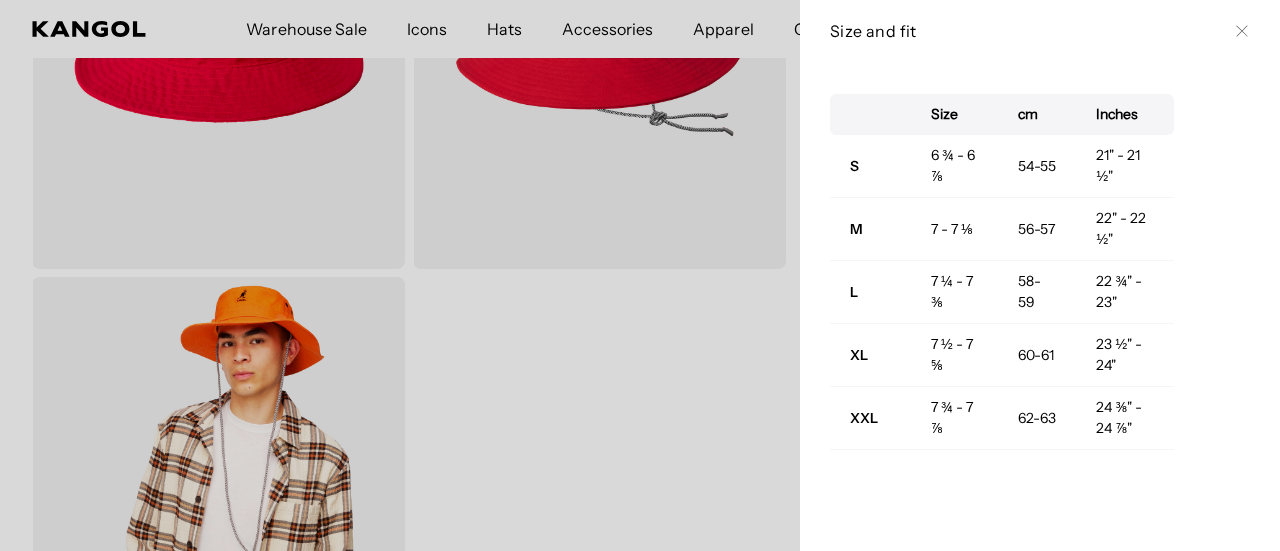 click 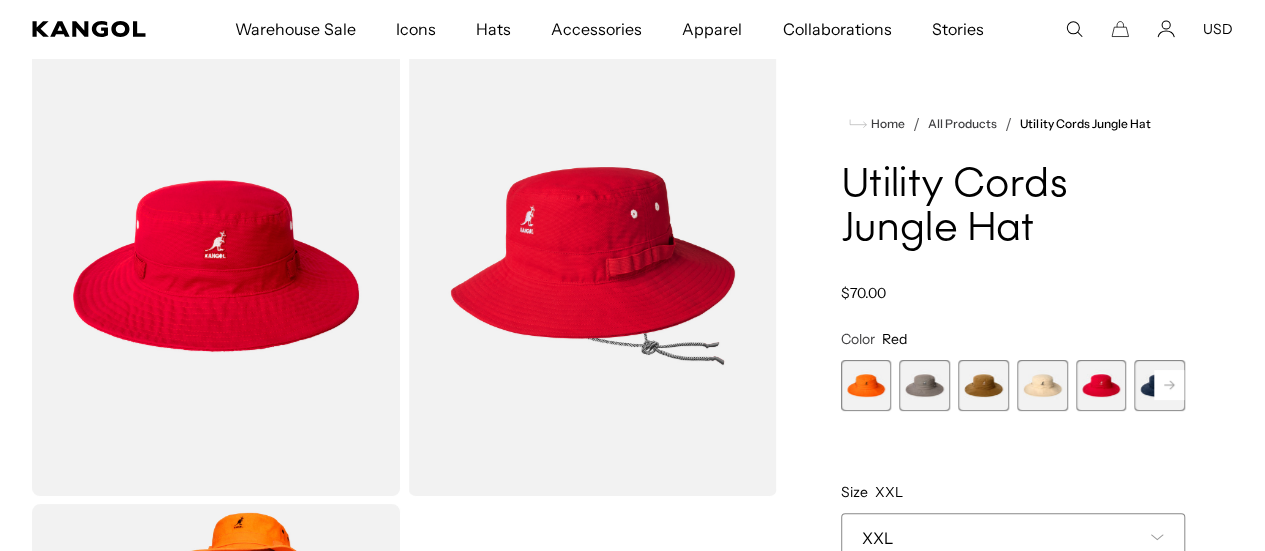 scroll, scrollTop: 91, scrollLeft: 0, axis: vertical 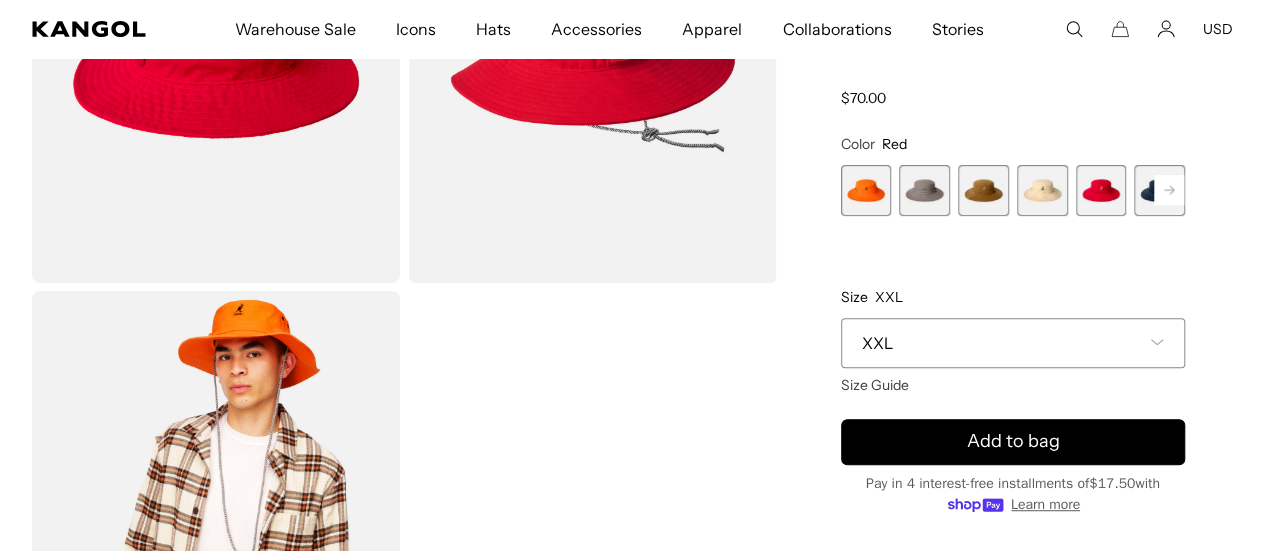 click at bounding box center (866, 190) 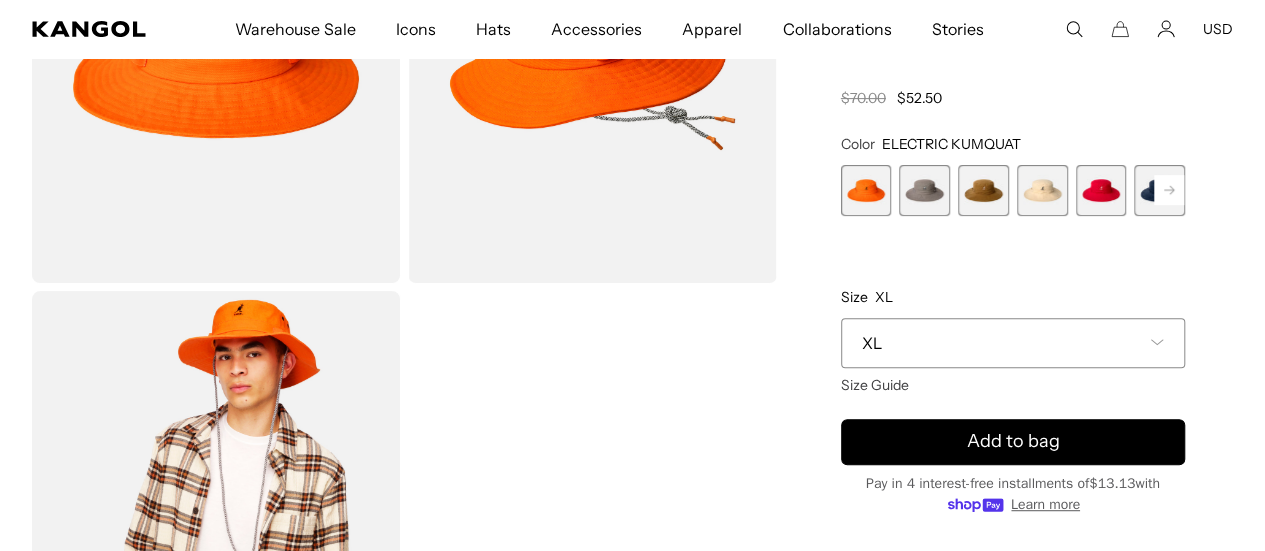 scroll, scrollTop: 0, scrollLeft: 412, axis: horizontal 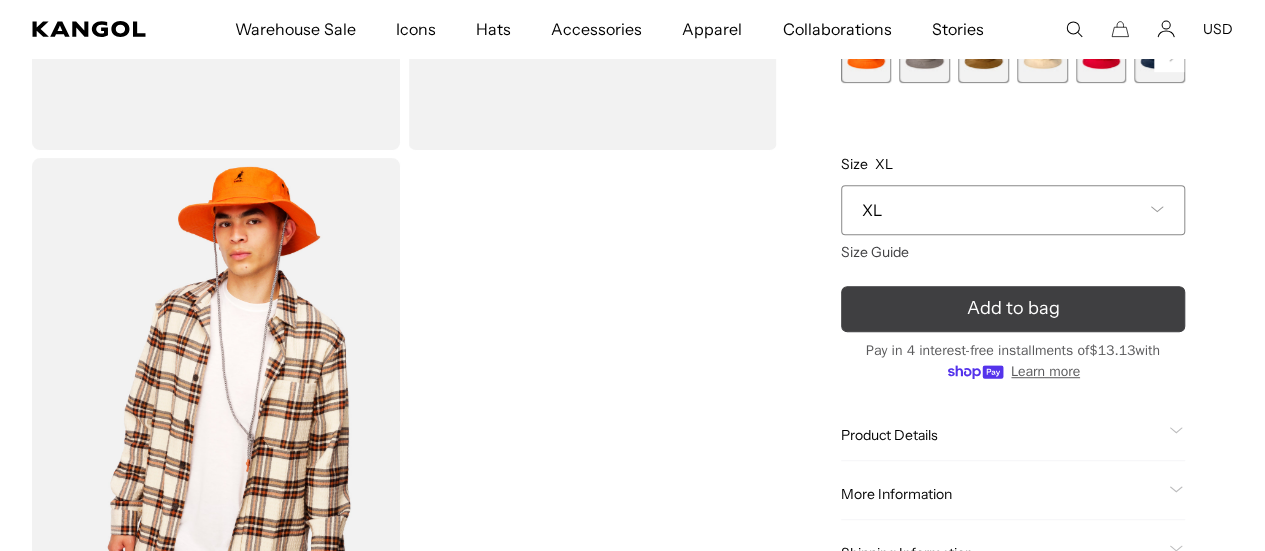 click on "Add to bag" at bounding box center [1012, 308] 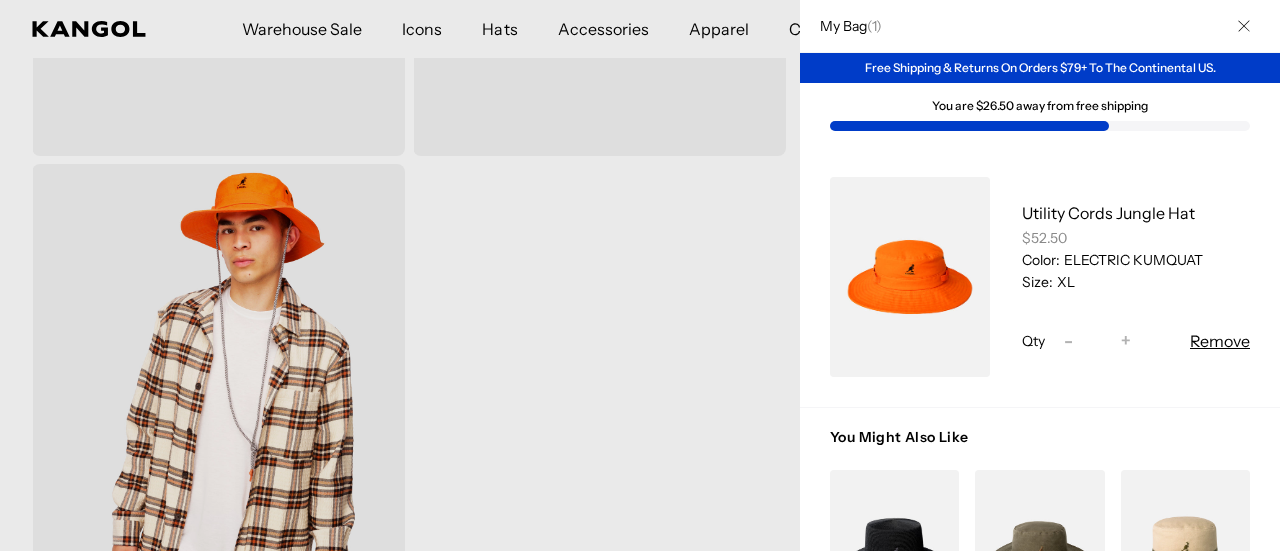 click at bounding box center (640, 275) 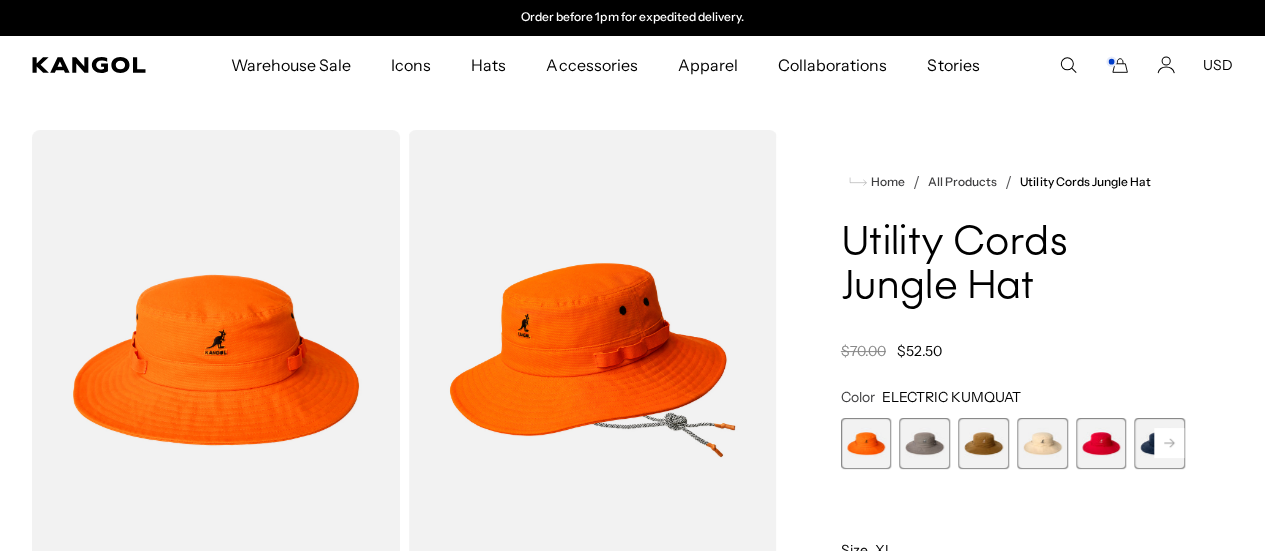 click 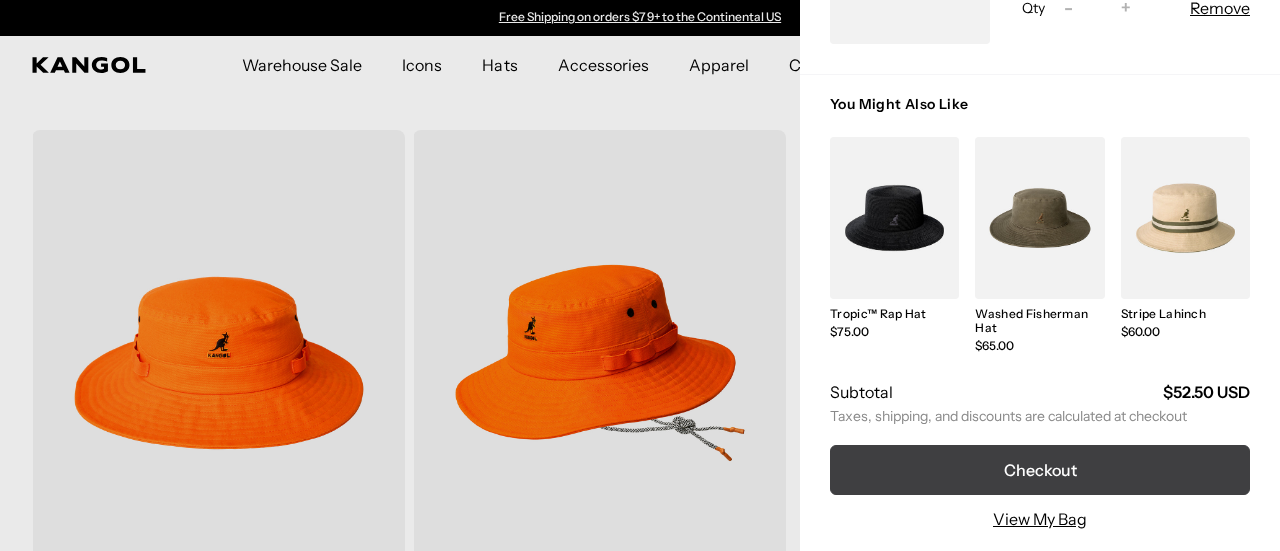 click on "Checkout" at bounding box center (1040, 470) 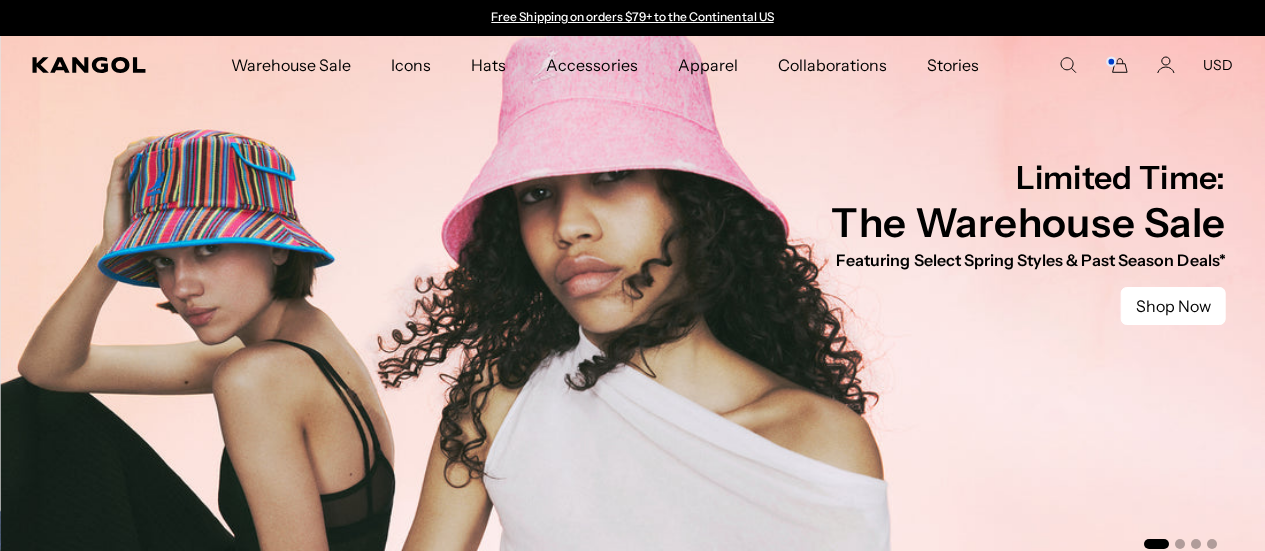 scroll, scrollTop: 0, scrollLeft: 0, axis: both 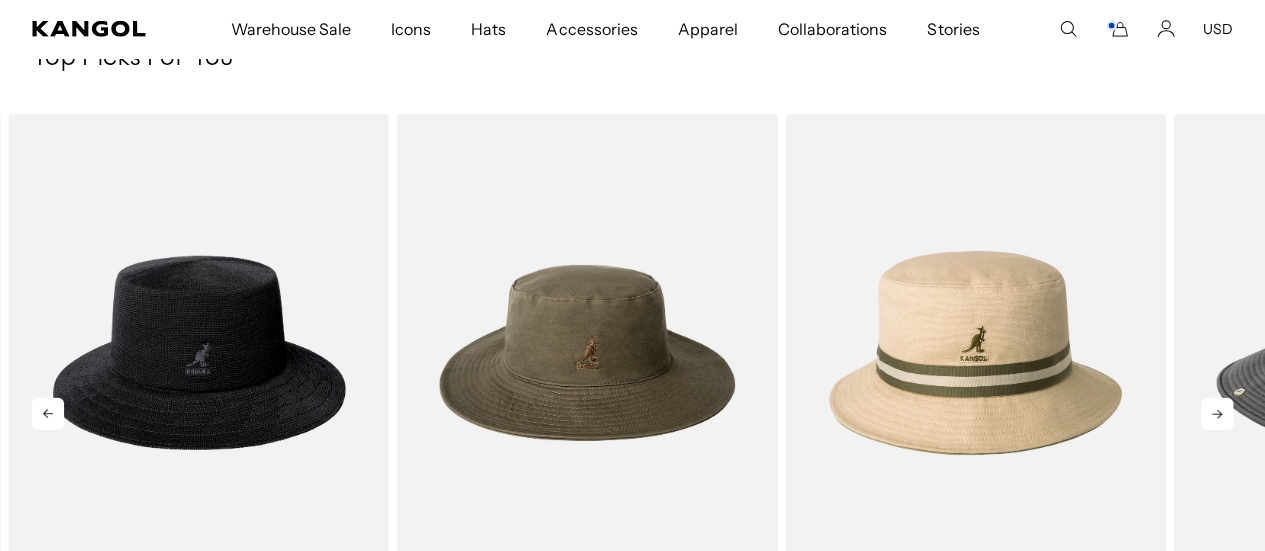 click 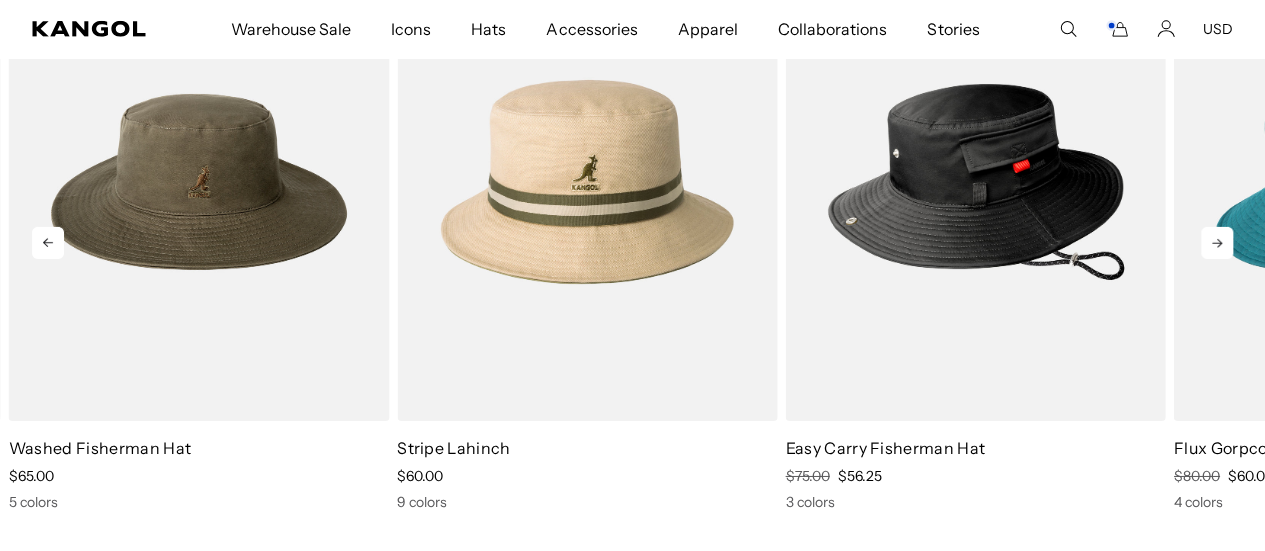 scroll, scrollTop: 3124, scrollLeft: 0, axis: vertical 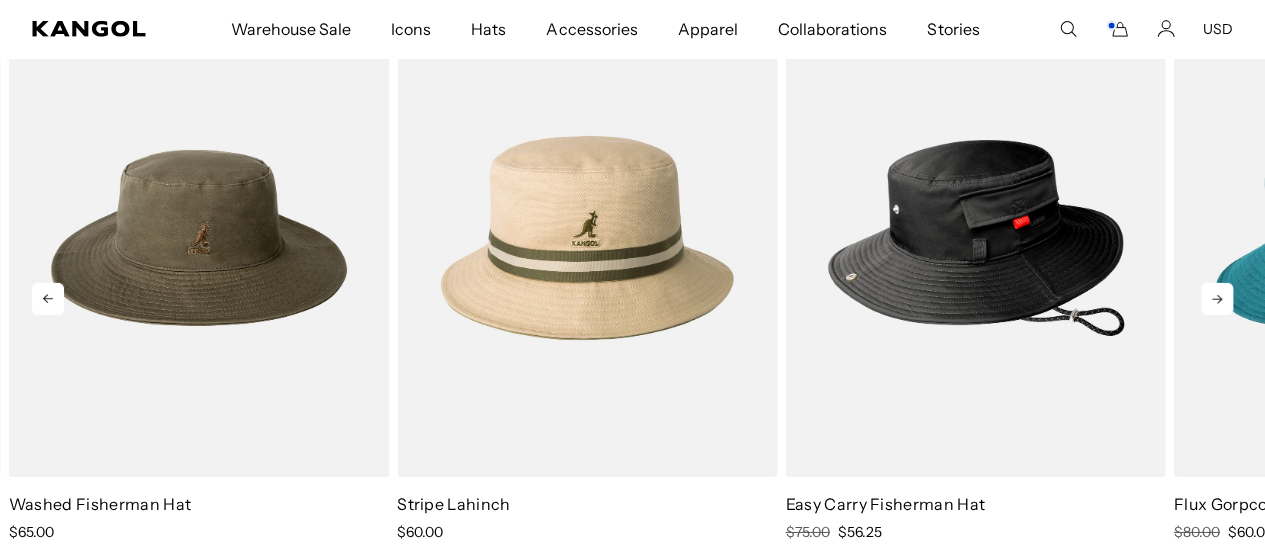 click 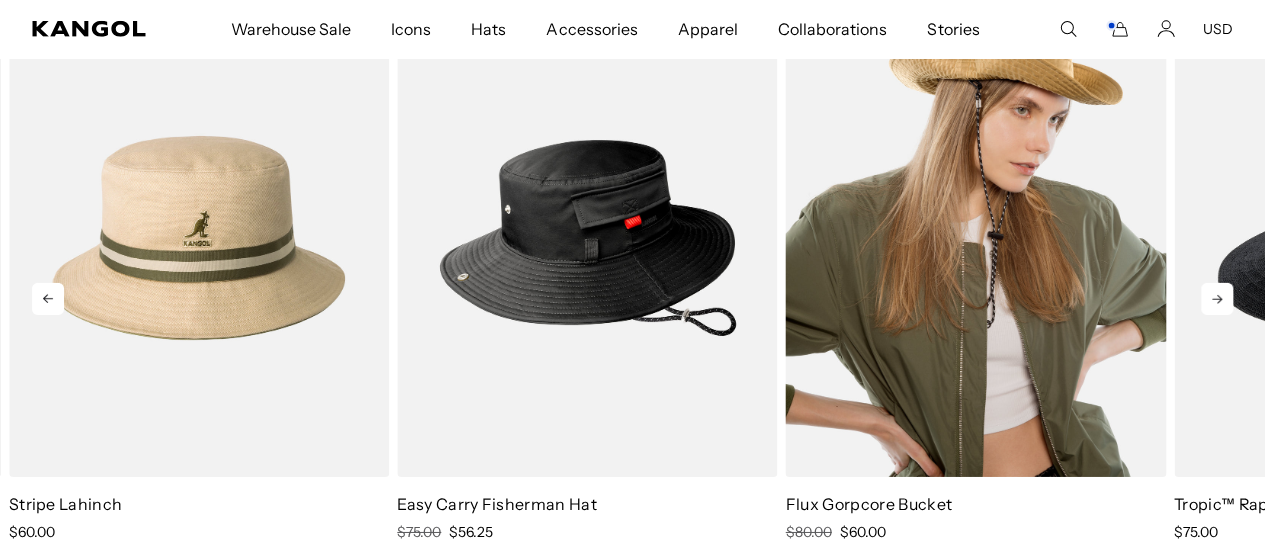 scroll, scrollTop: 0, scrollLeft: 0, axis: both 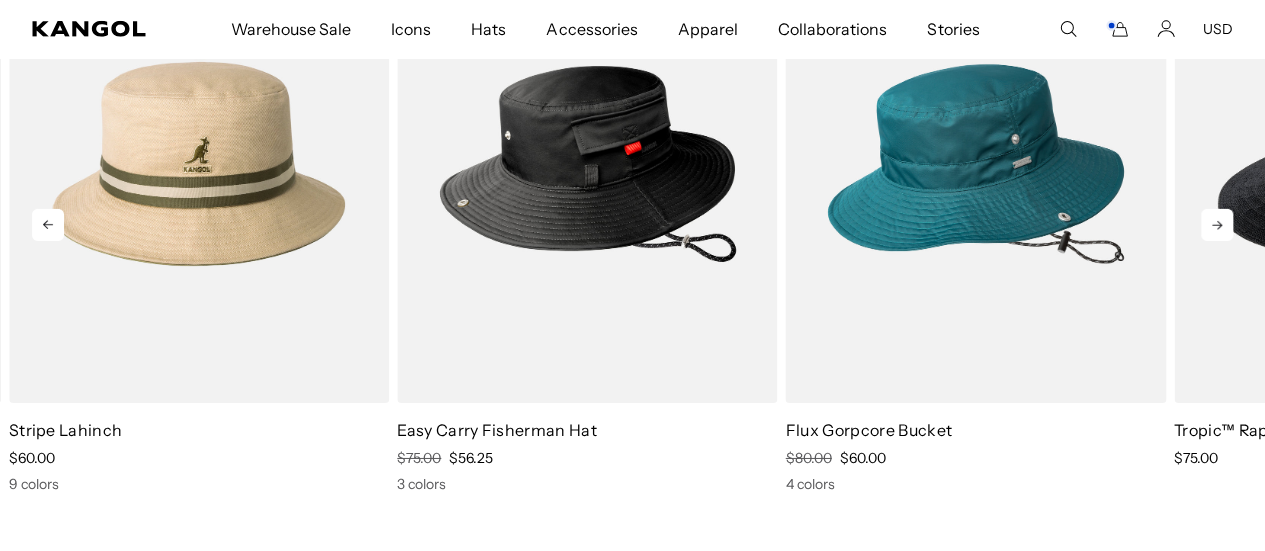 click 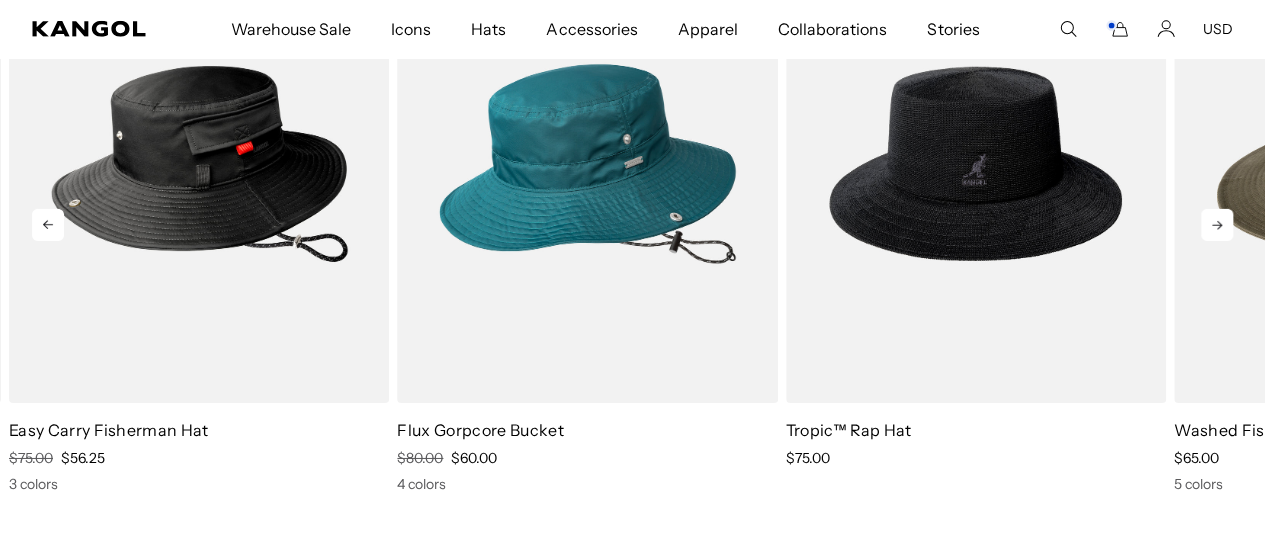 scroll, scrollTop: 0, scrollLeft: 412, axis: horizontal 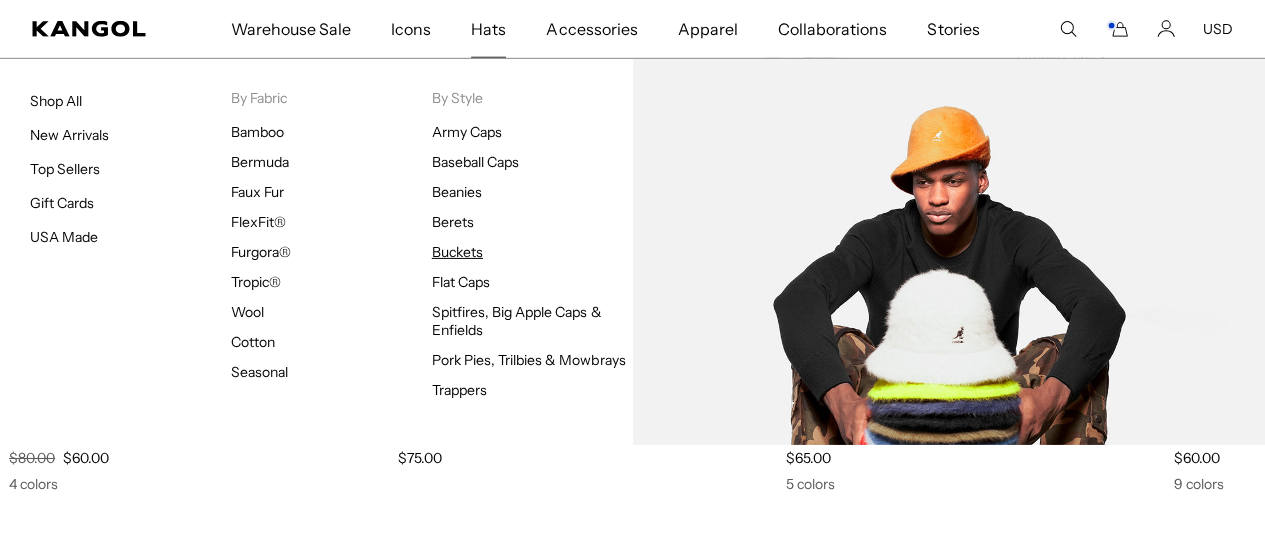 click on "Buckets" at bounding box center (457, 252) 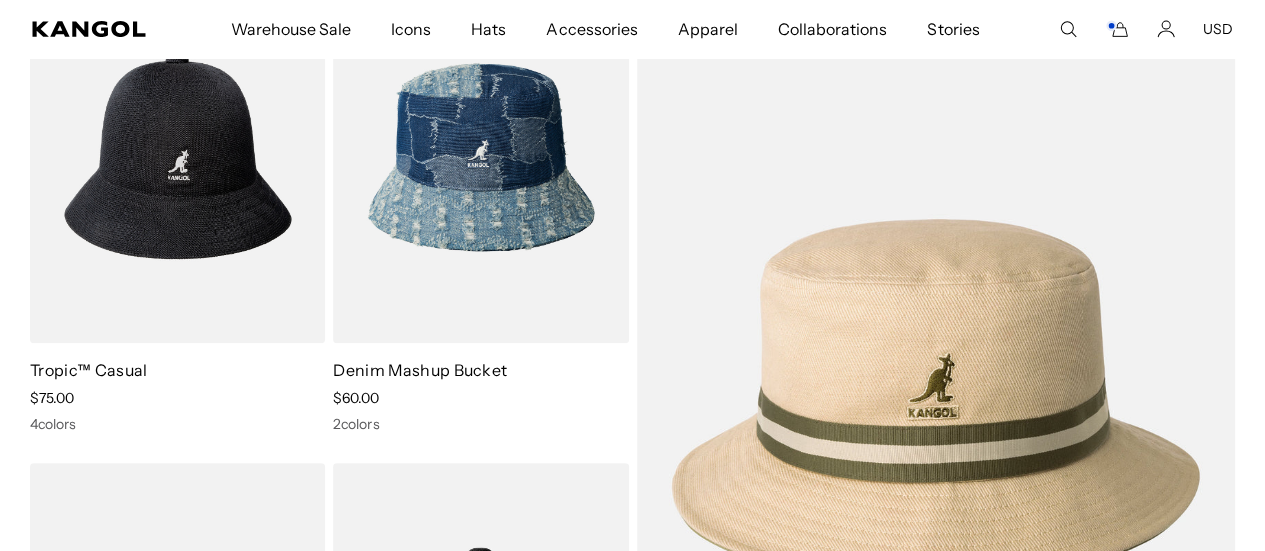 scroll, scrollTop: 333, scrollLeft: 0, axis: vertical 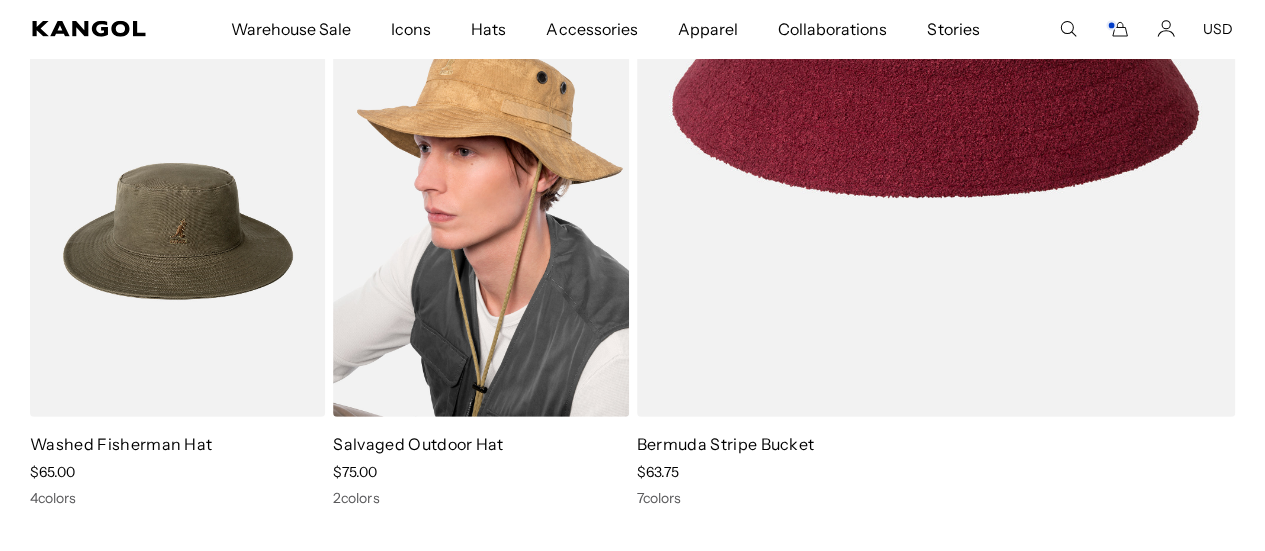 click at bounding box center [480, 231] 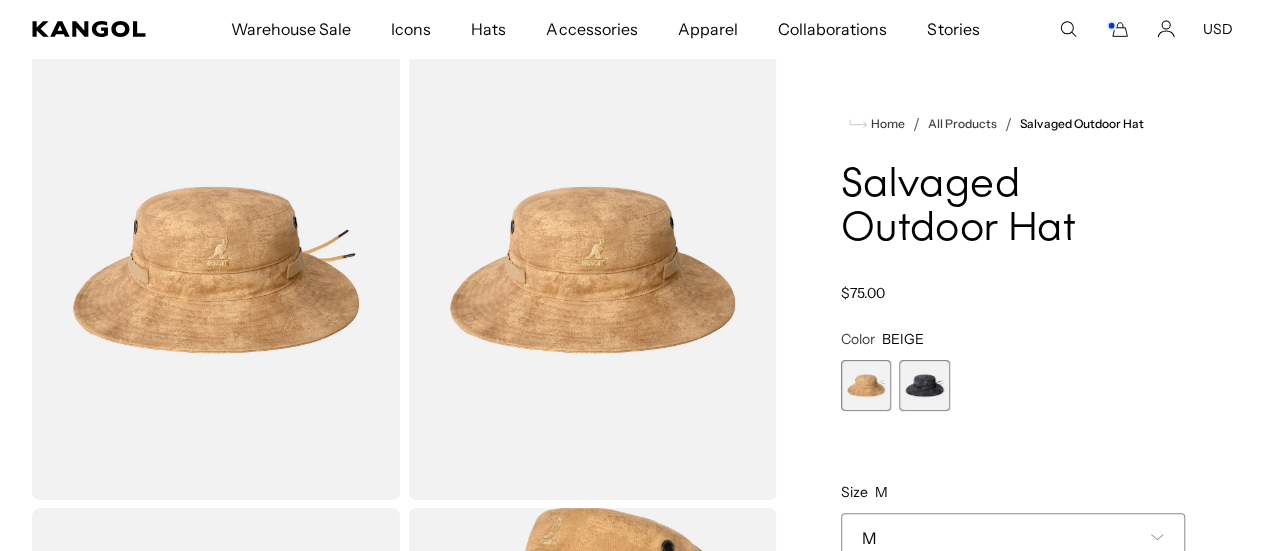 click at bounding box center (924, 385) 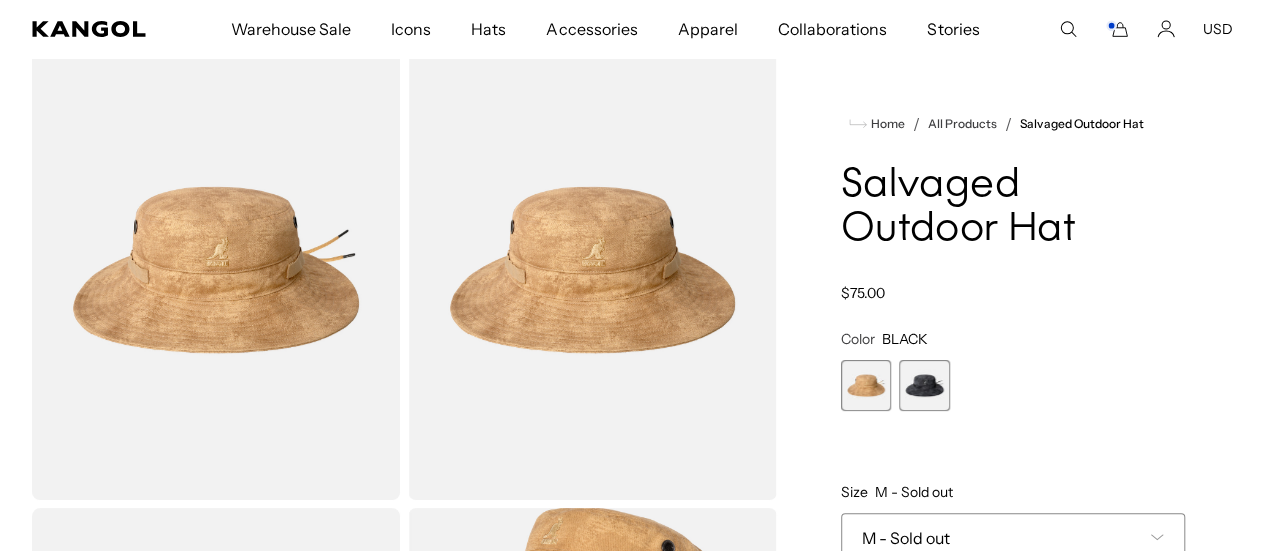 scroll, scrollTop: 90, scrollLeft: 0, axis: vertical 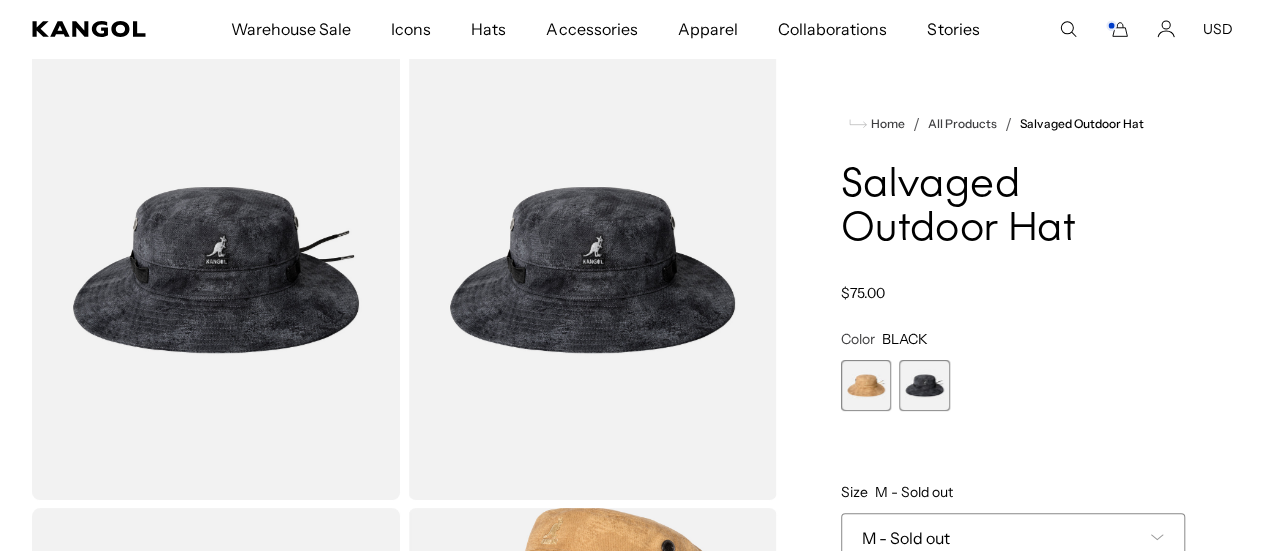 click at bounding box center [866, 385] 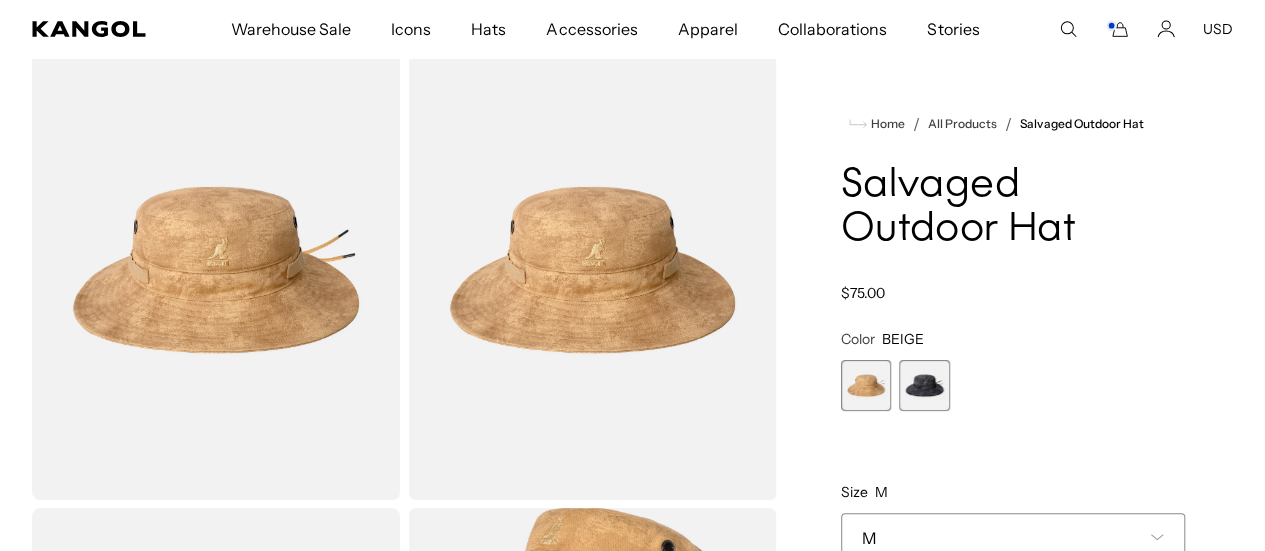scroll, scrollTop: 0, scrollLeft: 0, axis: both 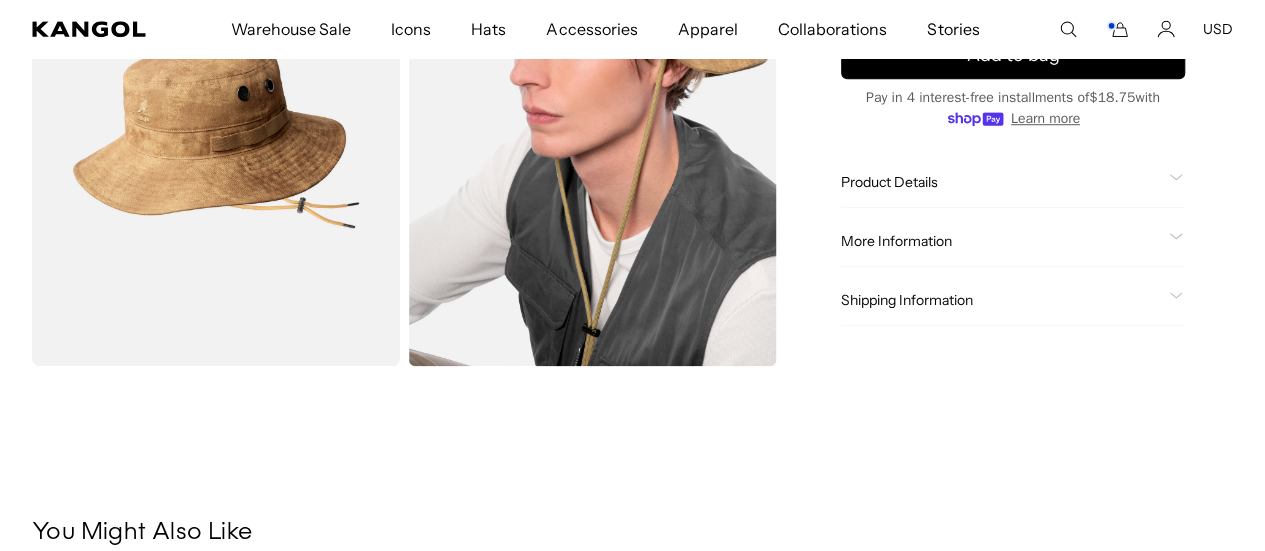click 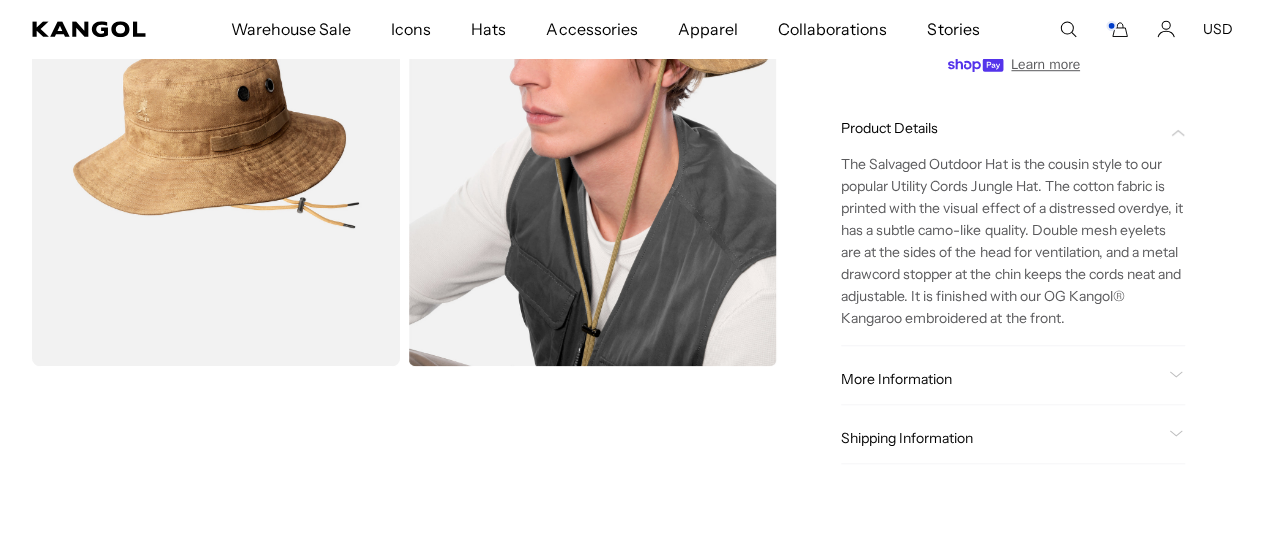 scroll, scrollTop: 0, scrollLeft: 0, axis: both 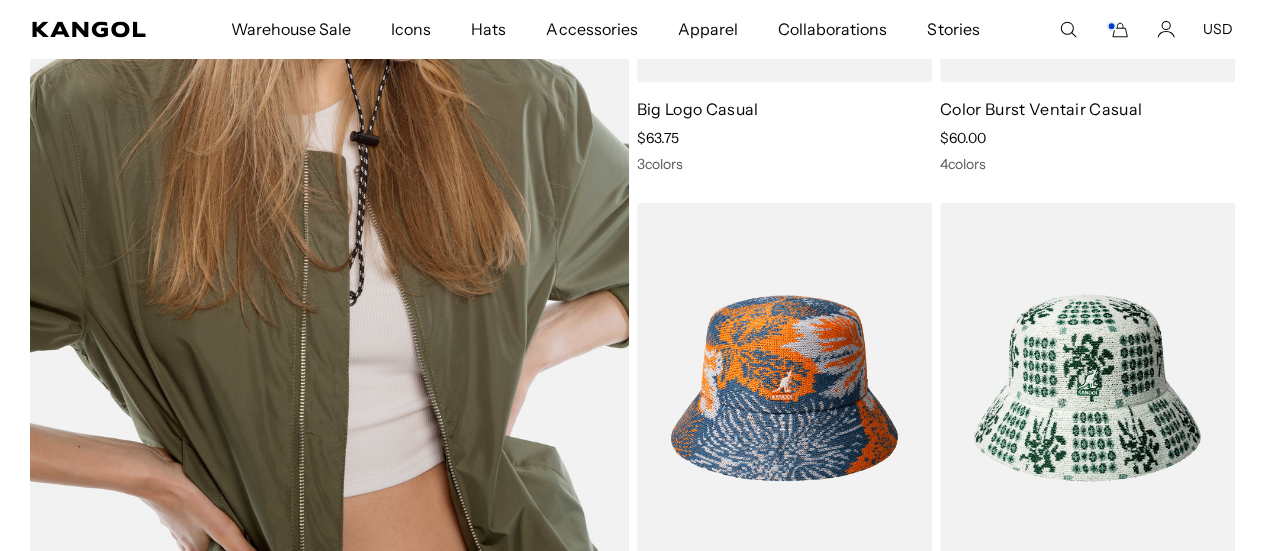 click at bounding box center [329, 142] 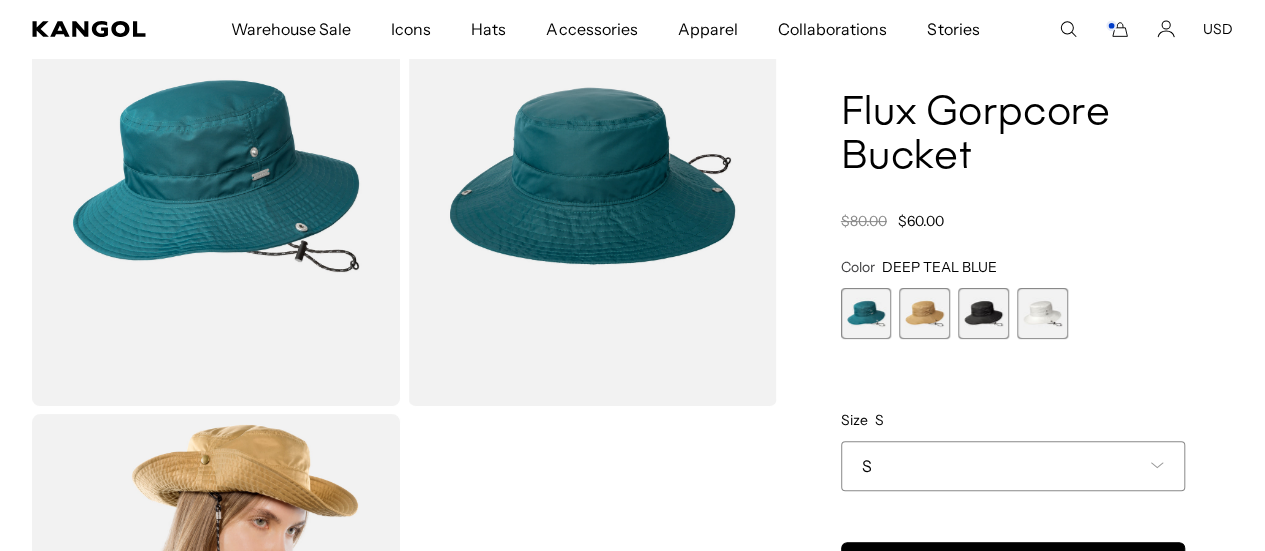 scroll, scrollTop: 473, scrollLeft: 0, axis: vertical 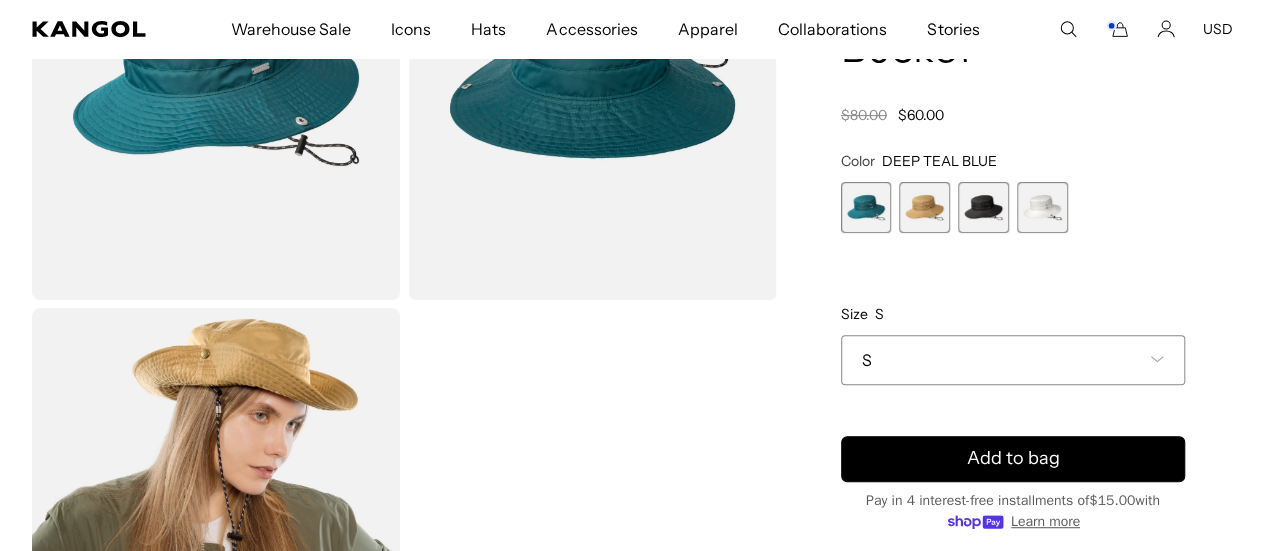 click at bounding box center [924, 207] 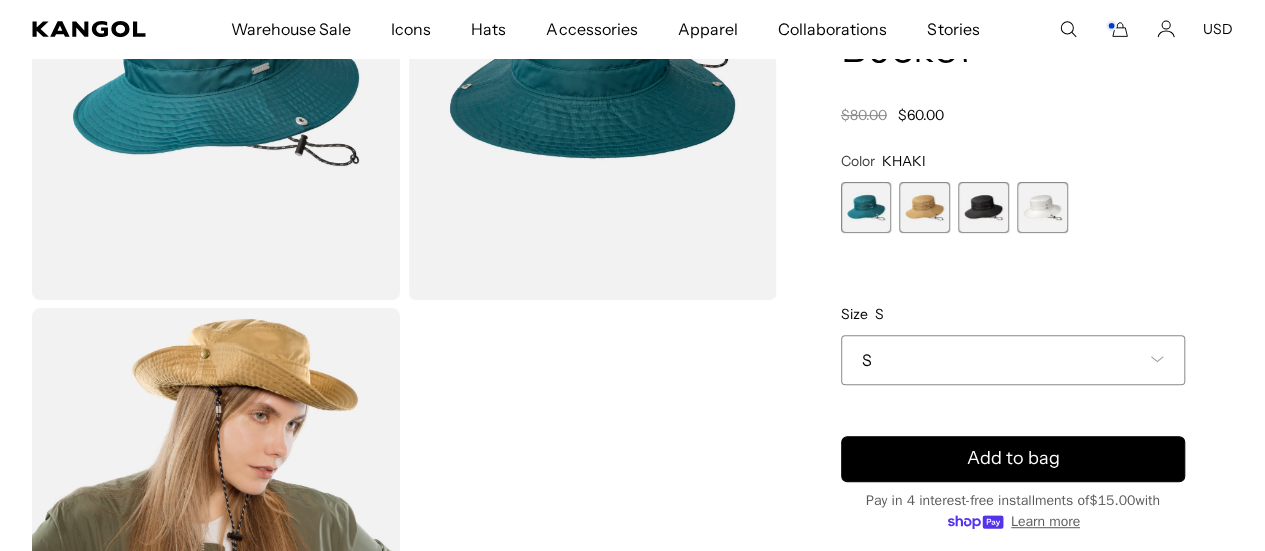 scroll, scrollTop: 0, scrollLeft: 0, axis: both 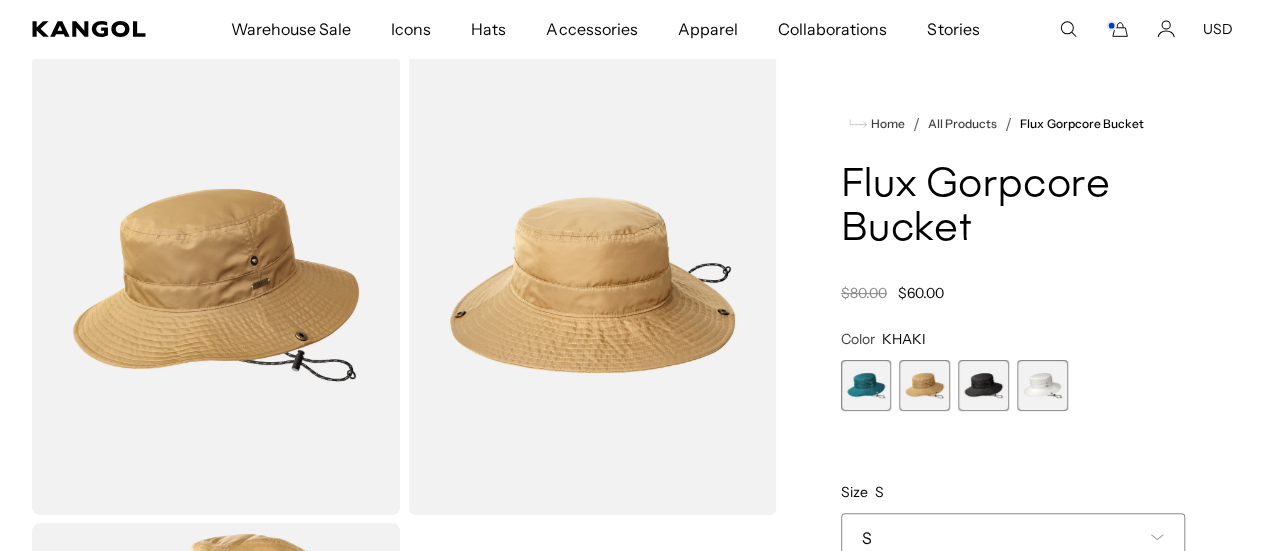 click at bounding box center (983, 385) 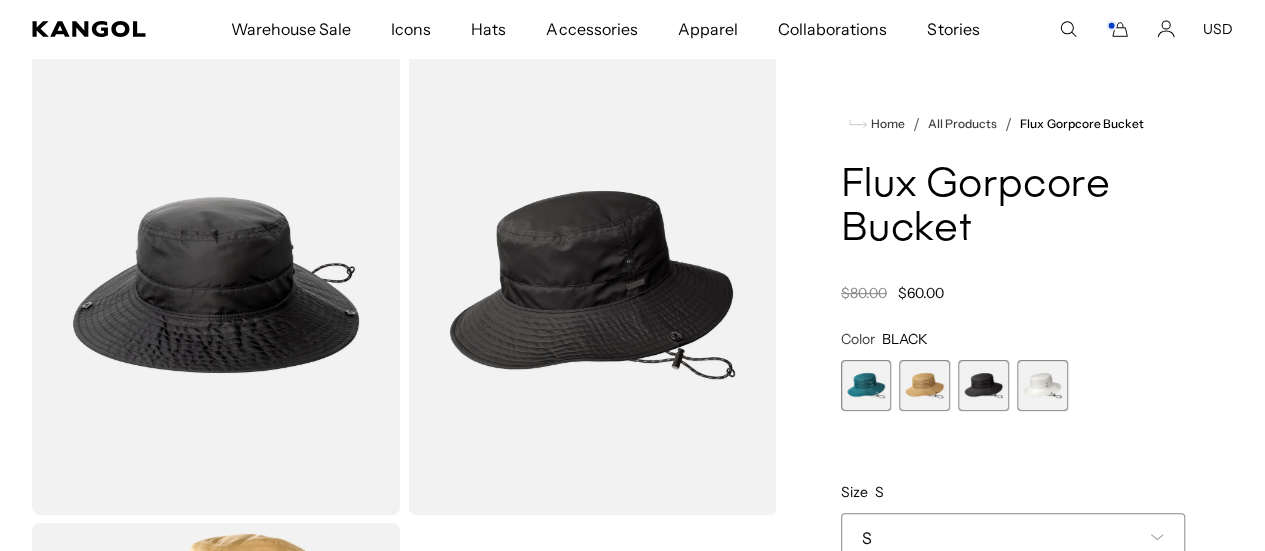 scroll, scrollTop: 0, scrollLeft: 0, axis: both 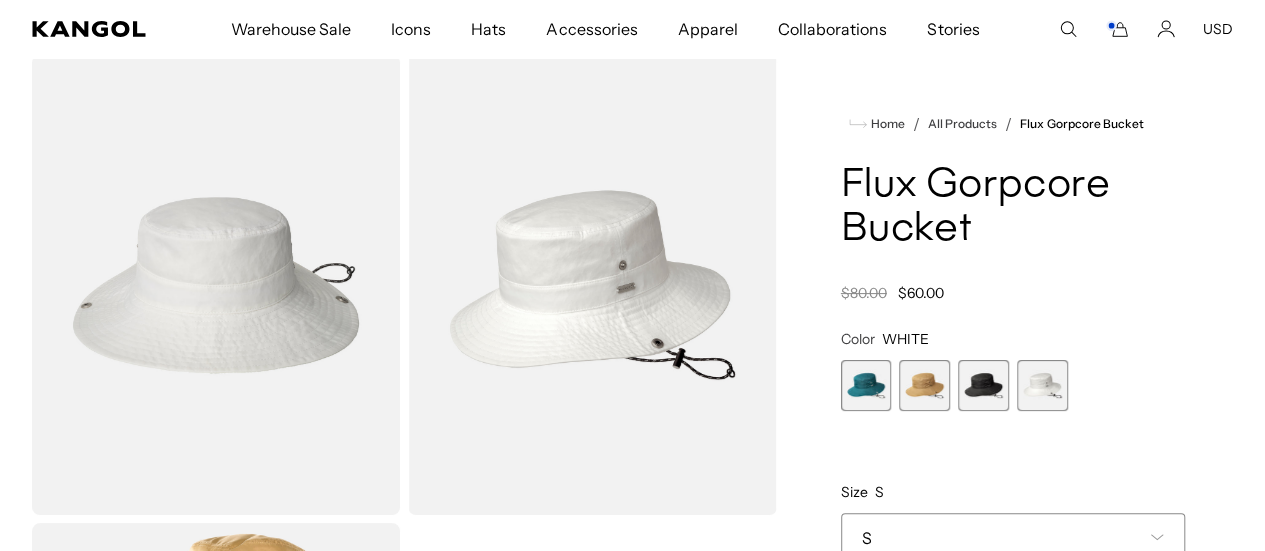click at bounding box center (1042, 385) 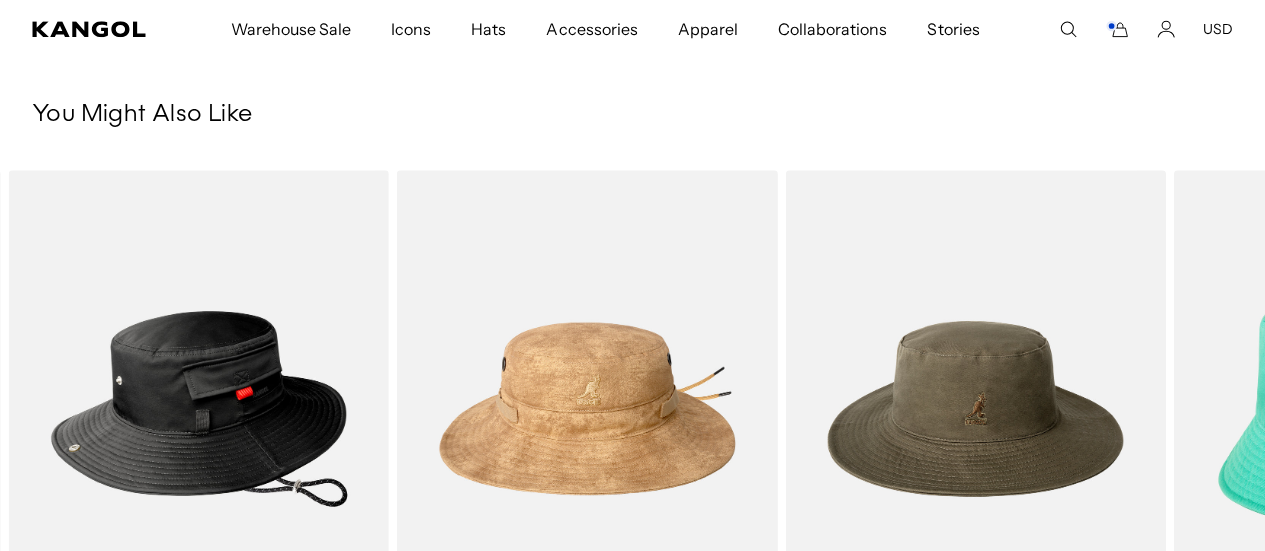 scroll, scrollTop: 1124, scrollLeft: 0, axis: vertical 